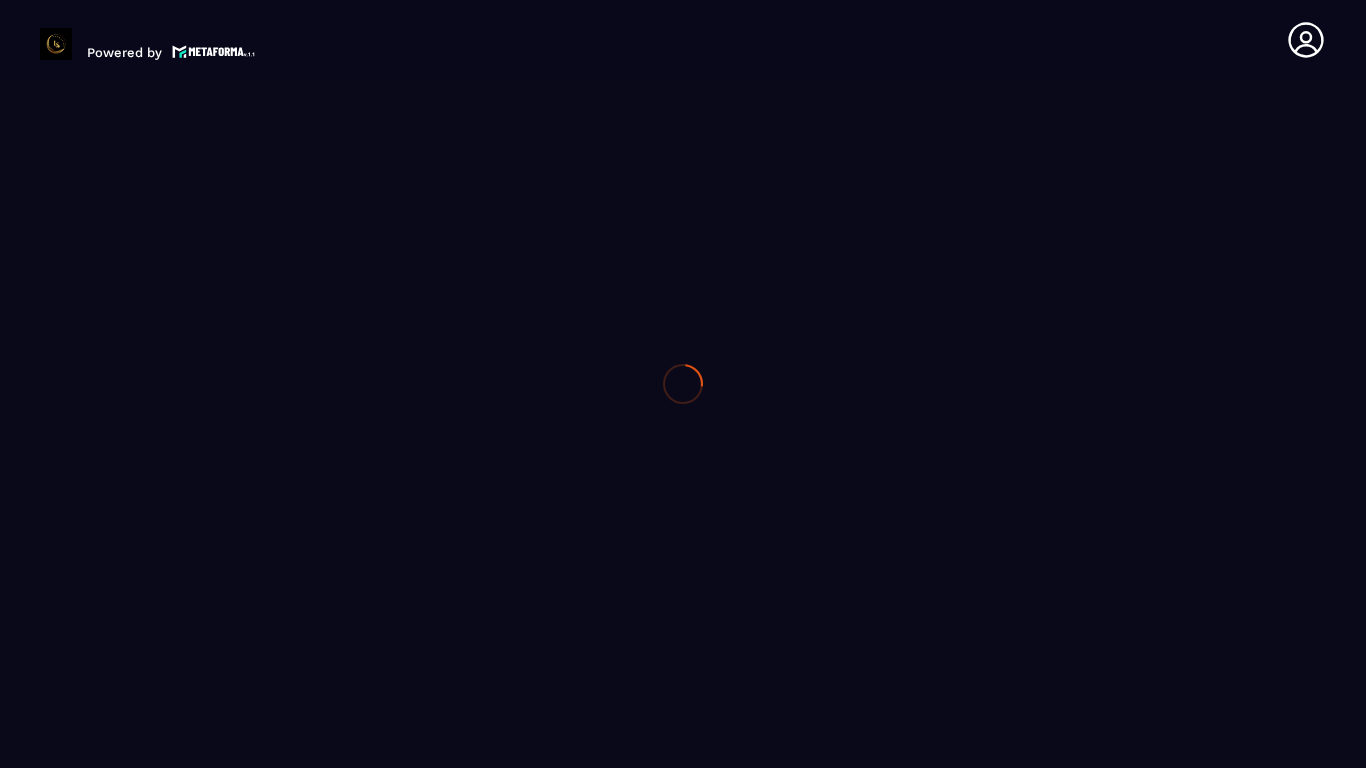 scroll, scrollTop: 0, scrollLeft: 0, axis: both 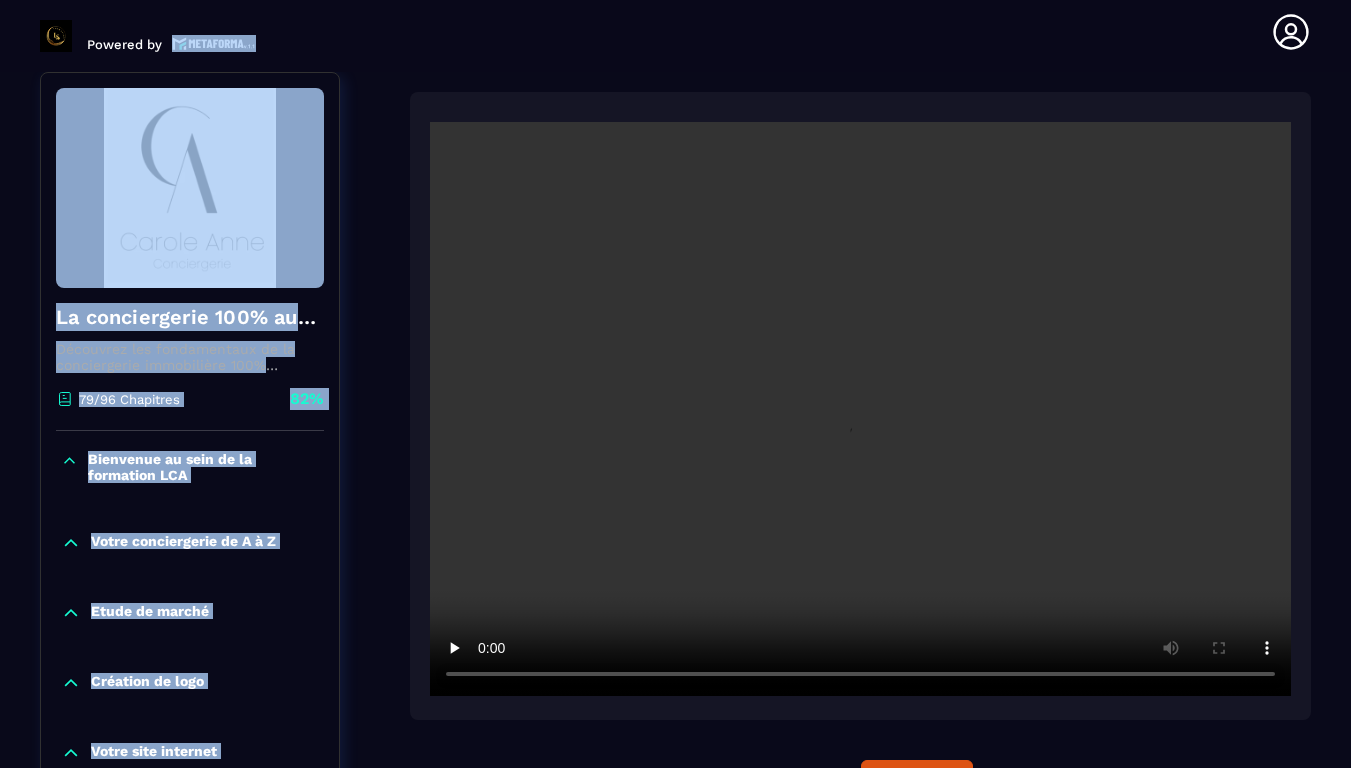 drag, startPoint x: 0, startPoint y: 0, endPoint x: 218, endPoint y: 526, distance: 569.3856 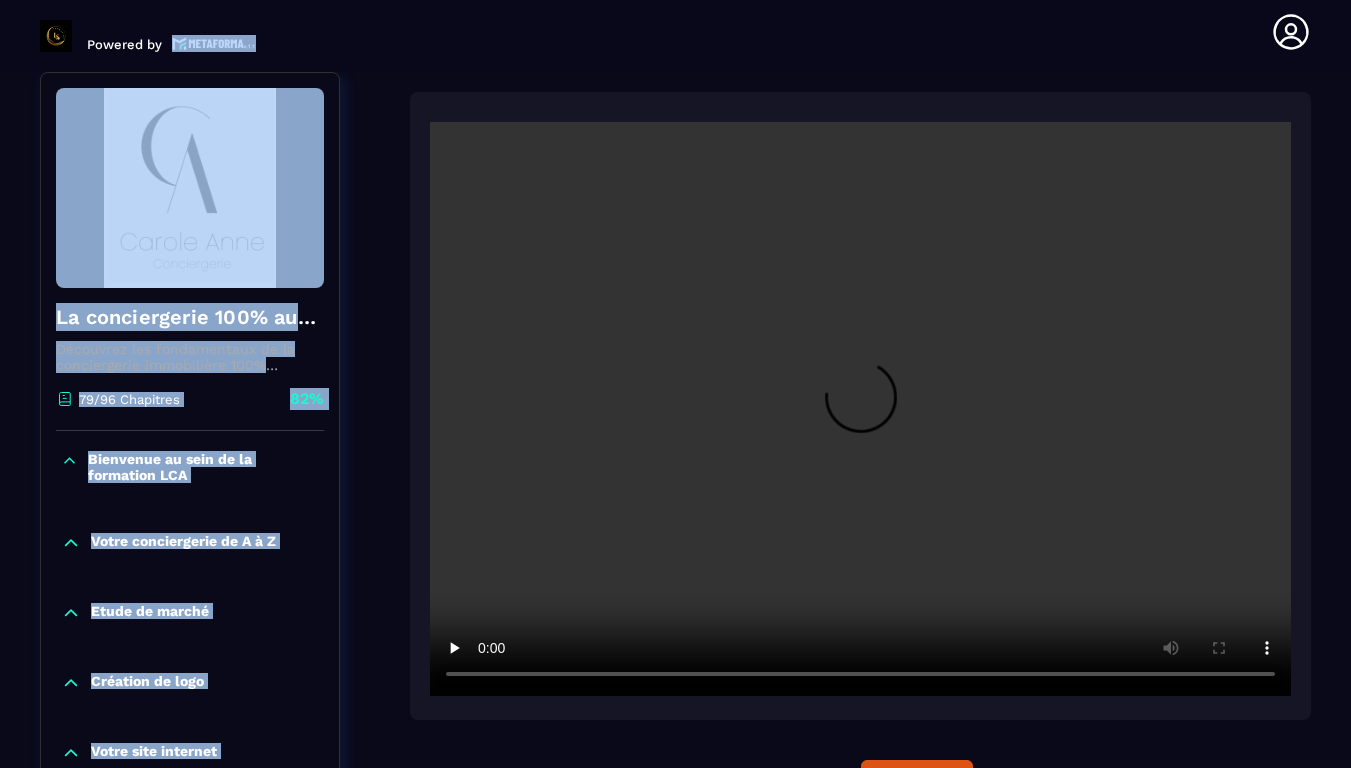 click on "Votre conciergerie de A à Z" 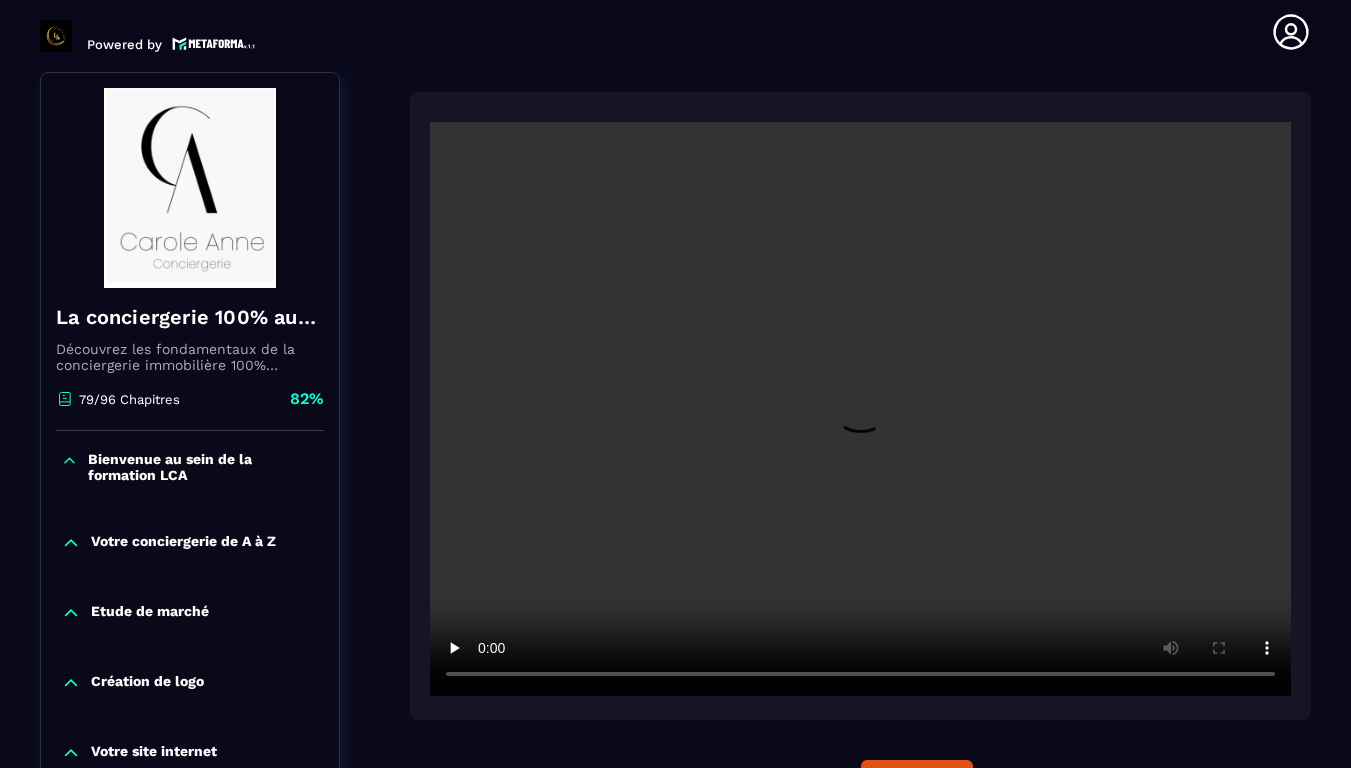 click at bounding box center (860, 409) 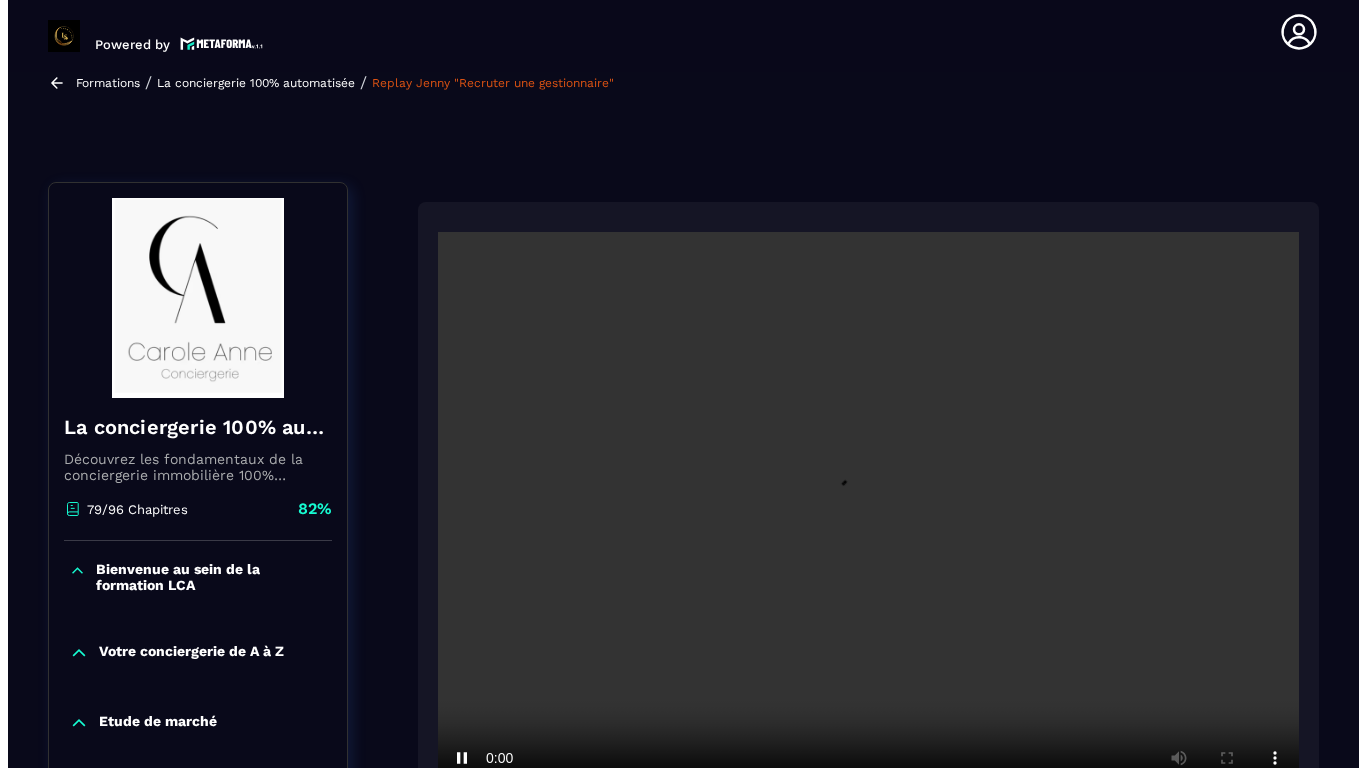 scroll, scrollTop: 0, scrollLeft: 0, axis: both 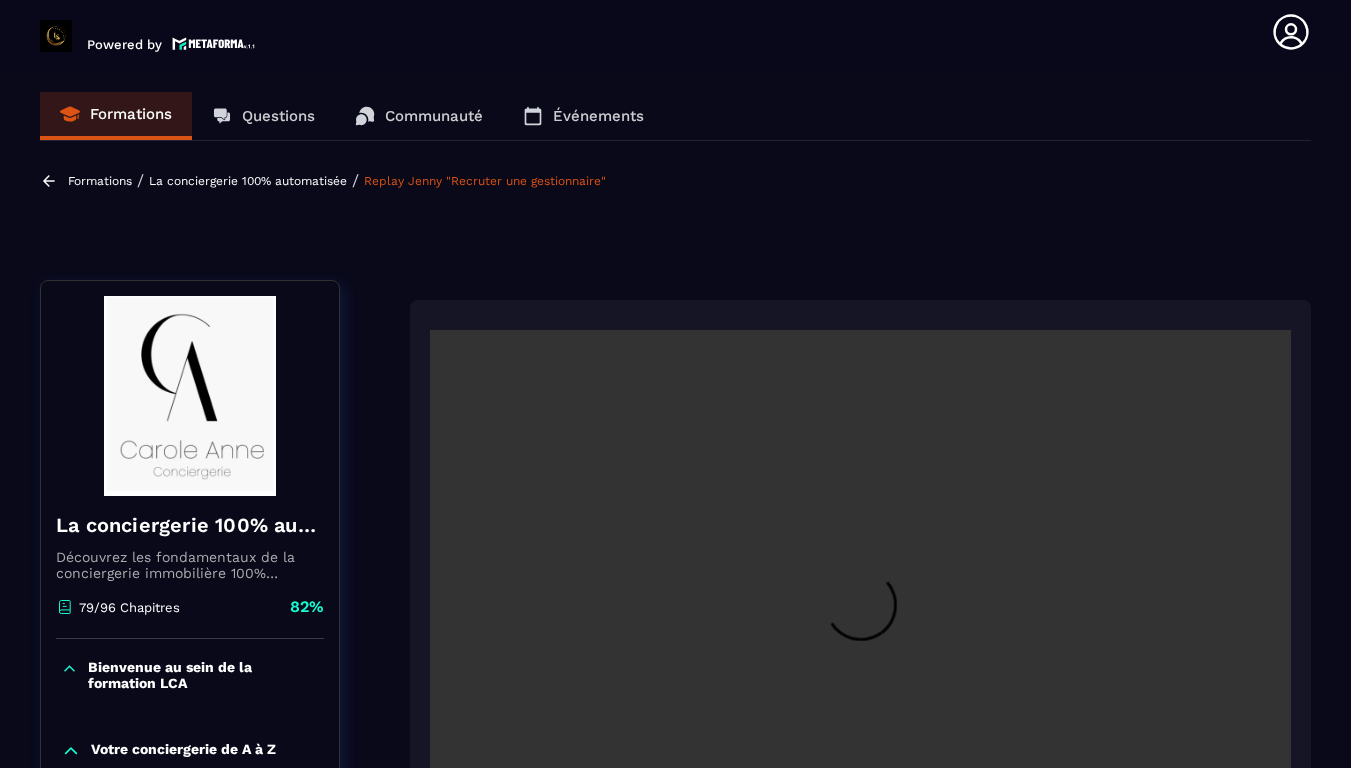 click on "Questions" at bounding box center [278, 116] 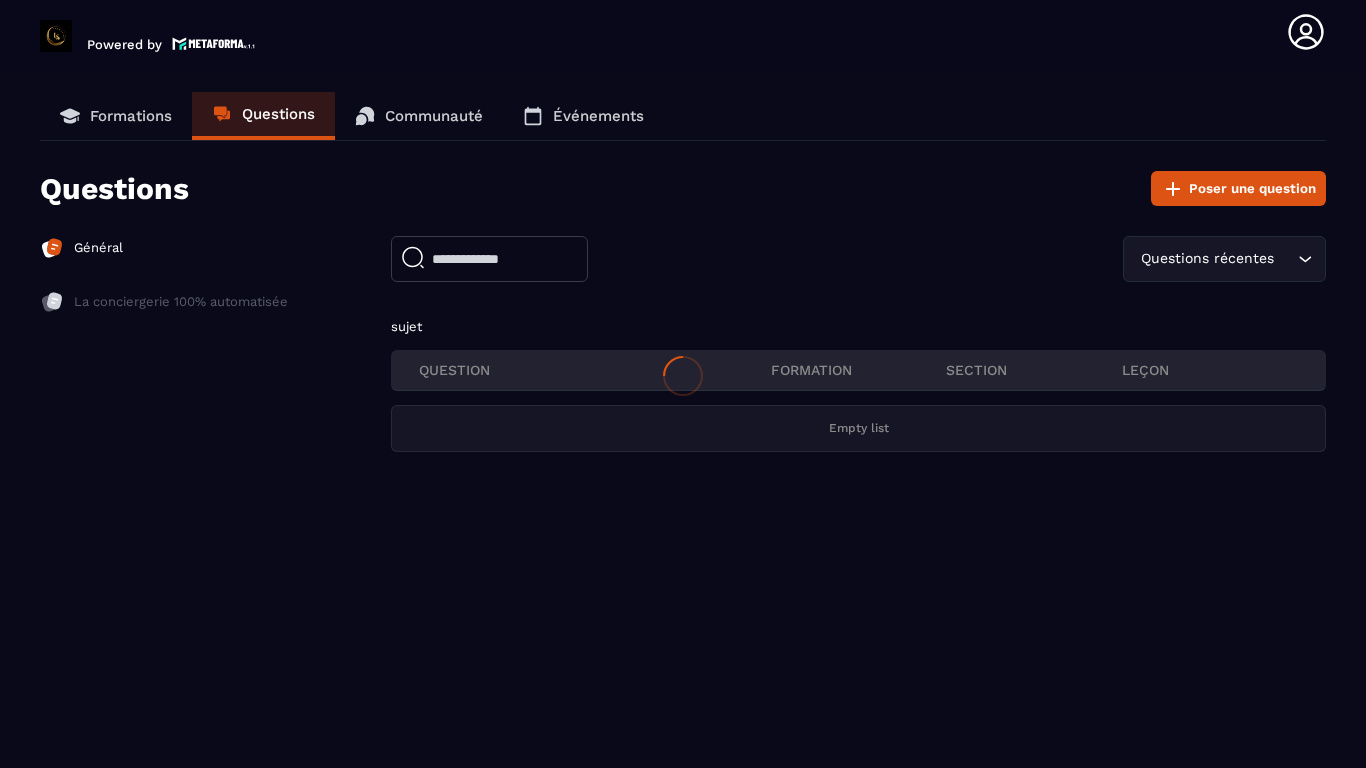 click at bounding box center [683, 376] 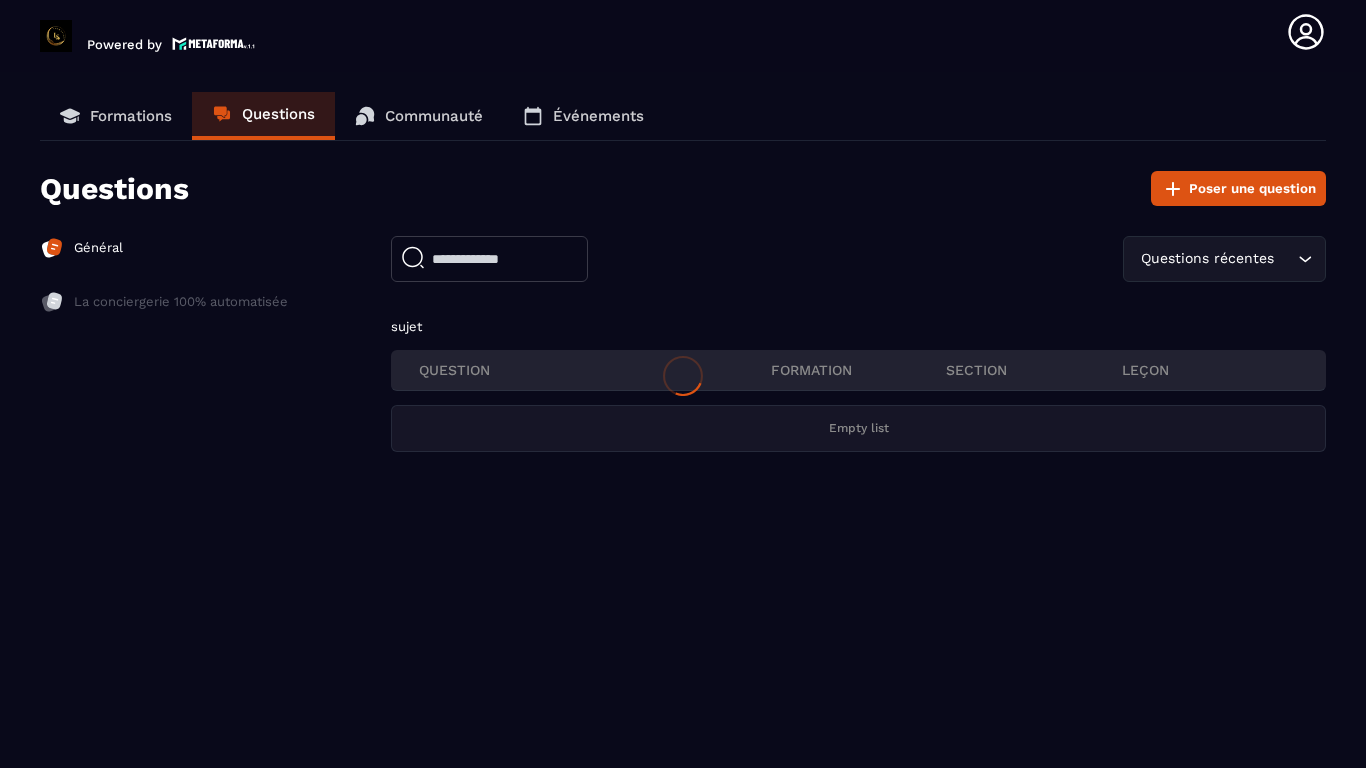 click on "Événements" at bounding box center (598, 116) 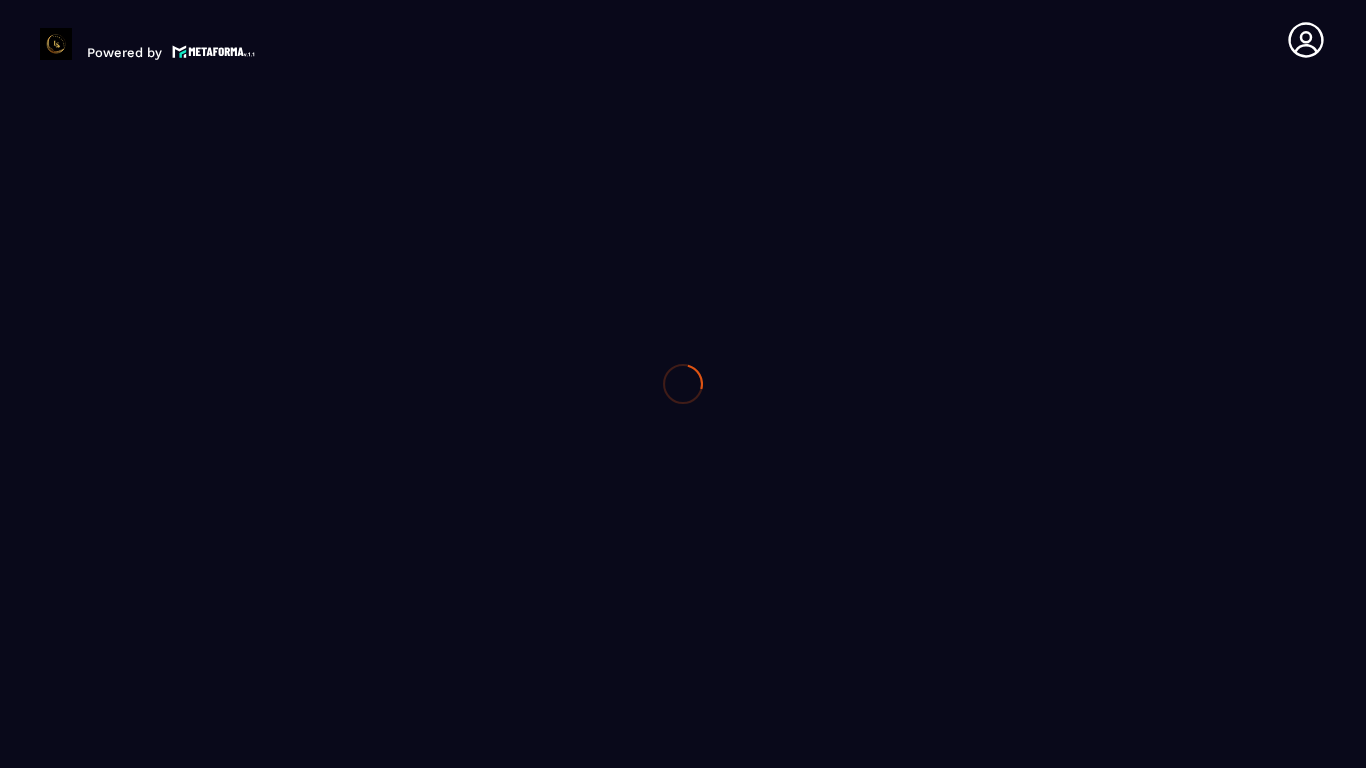 scroll, scrollTop: 0, scrollLeft: 0, axis: both 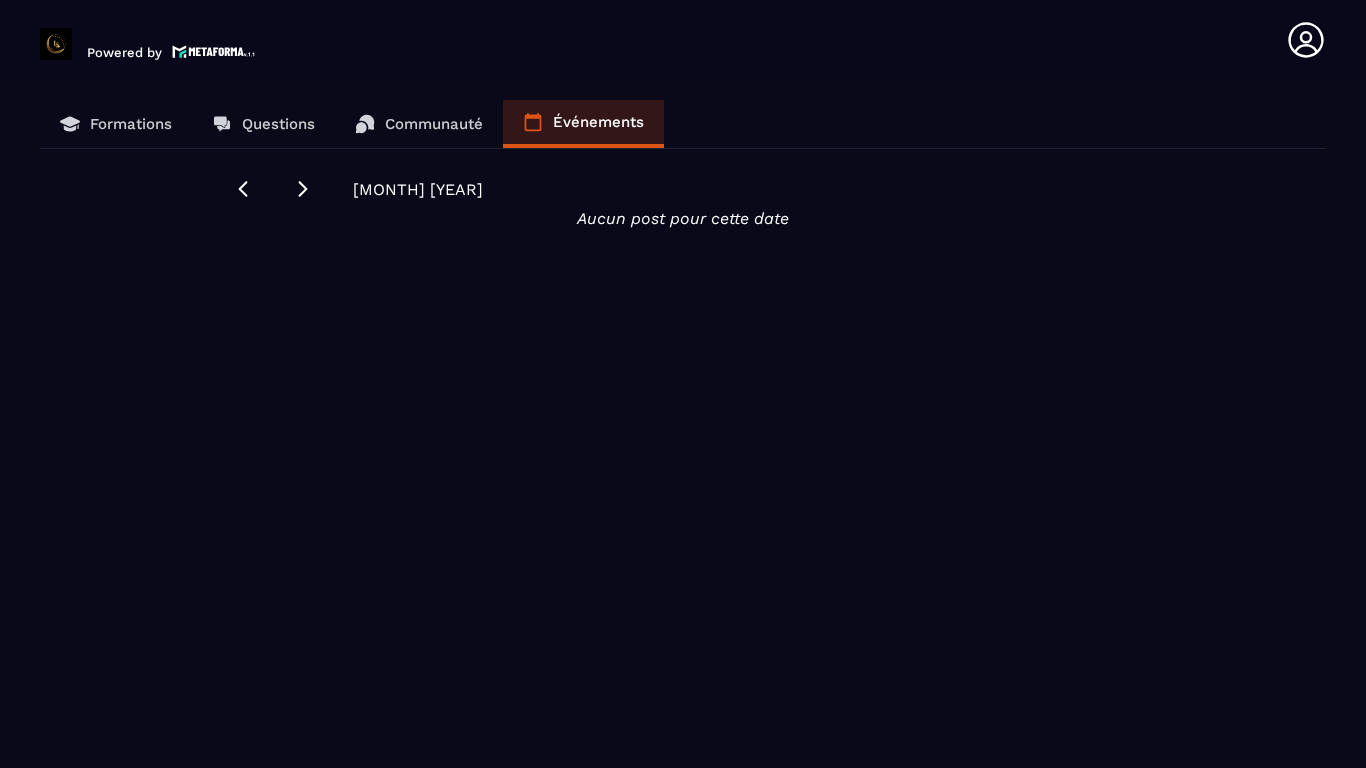 click on "Communauté" at bounding box center [434, 124] 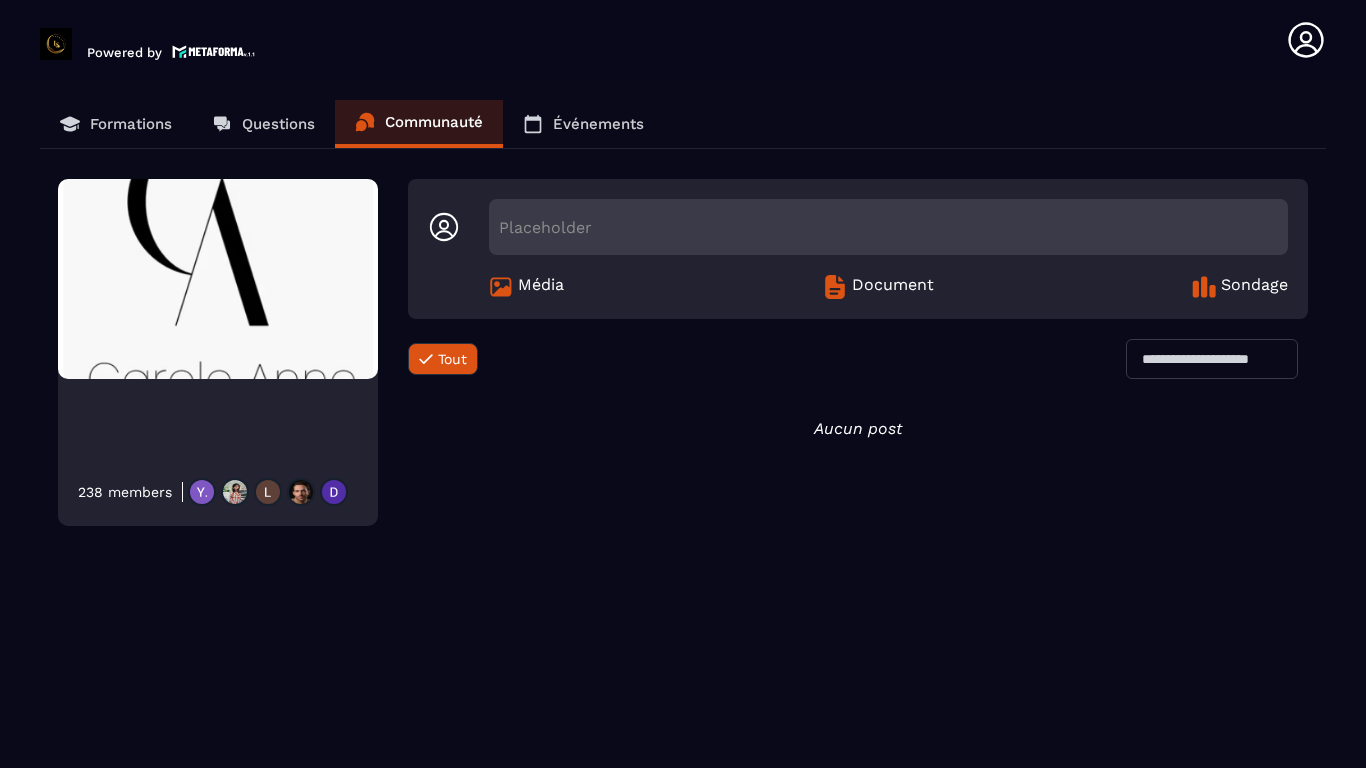 click on "Questions" at bounding box center [278, 124] 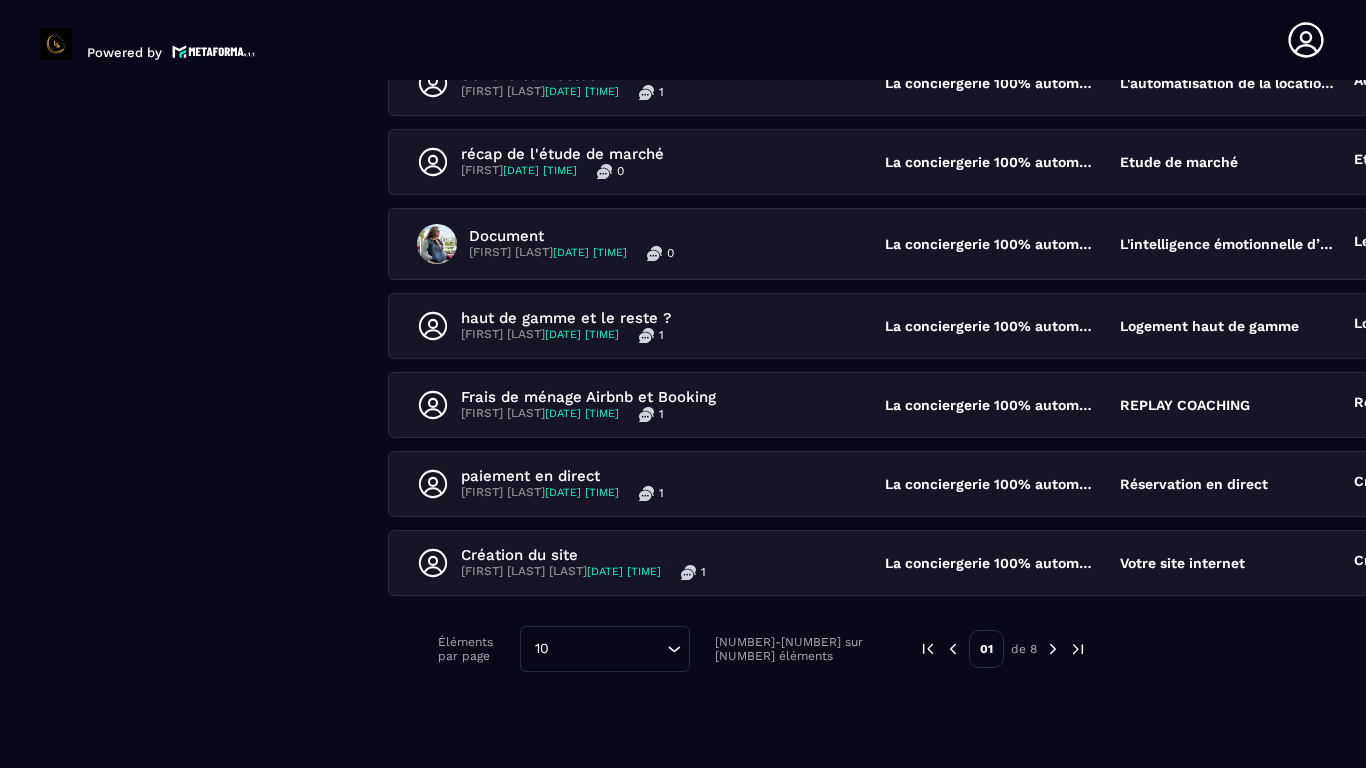 scroll, scrollTop: 616, scrollLeft: 0, axis: vertical 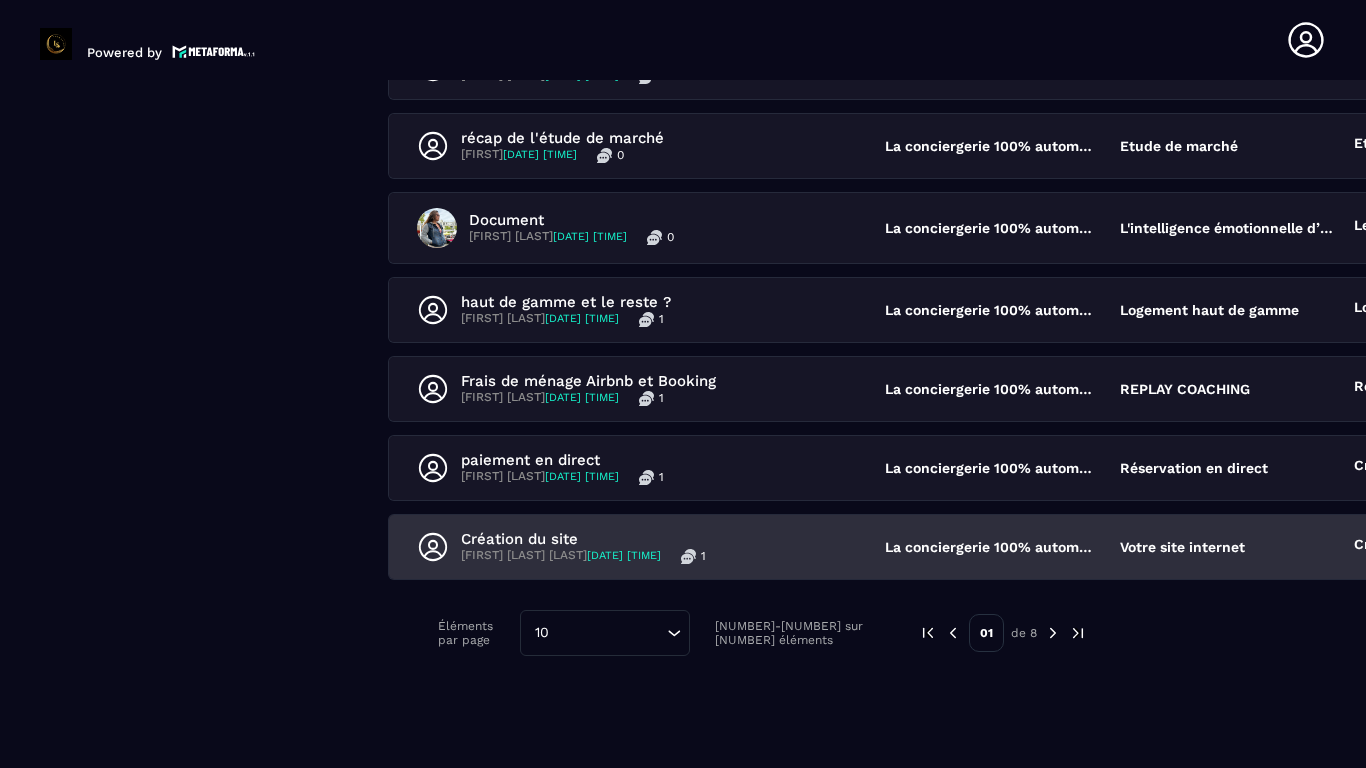 click on "[FIRST] [LAST] [LAST]  [DATE] [TIME]" at bounding box center [561, 556] 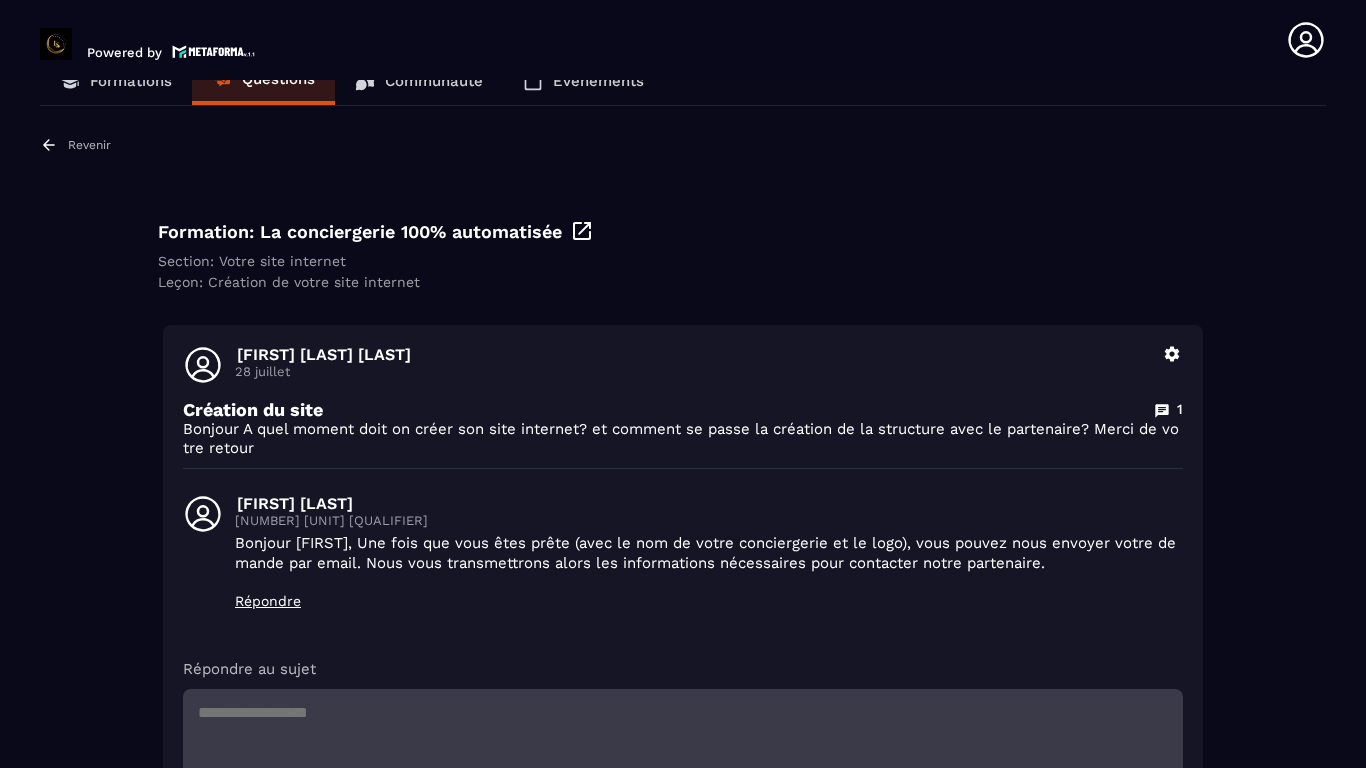 scroll, scrollTop: 0, scrollLeft: 0, axis: both 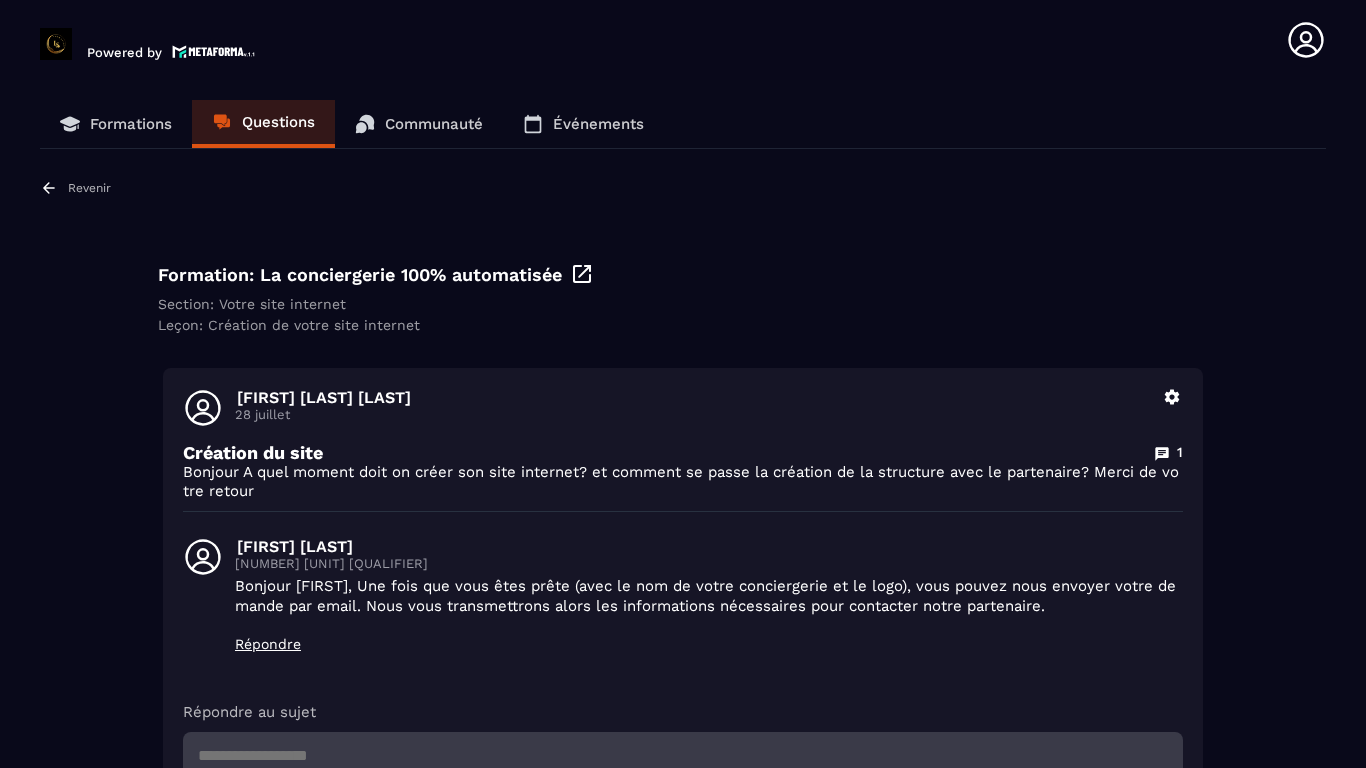 click on "Formations" at bounding box center (131, 124) 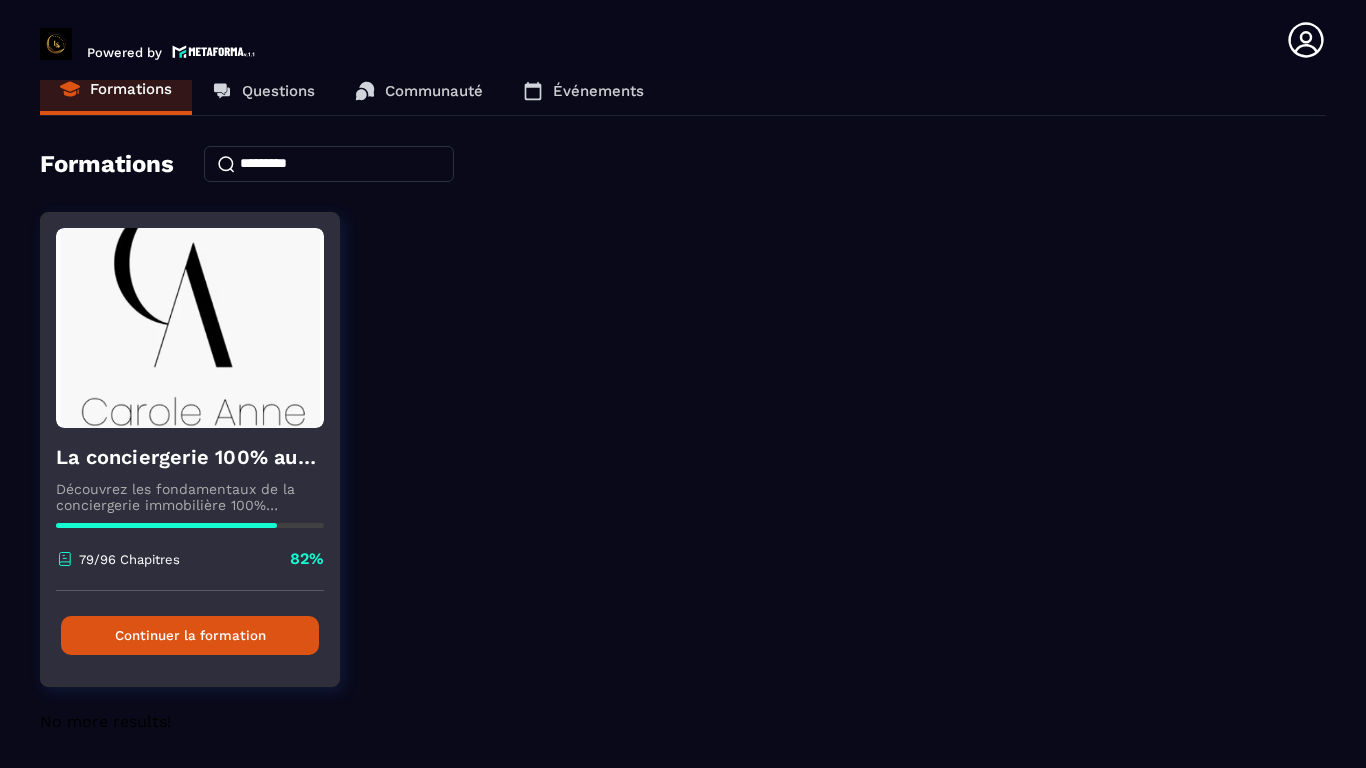 scroll, scrollTop: 0, scrollLeft: 0, axis: both 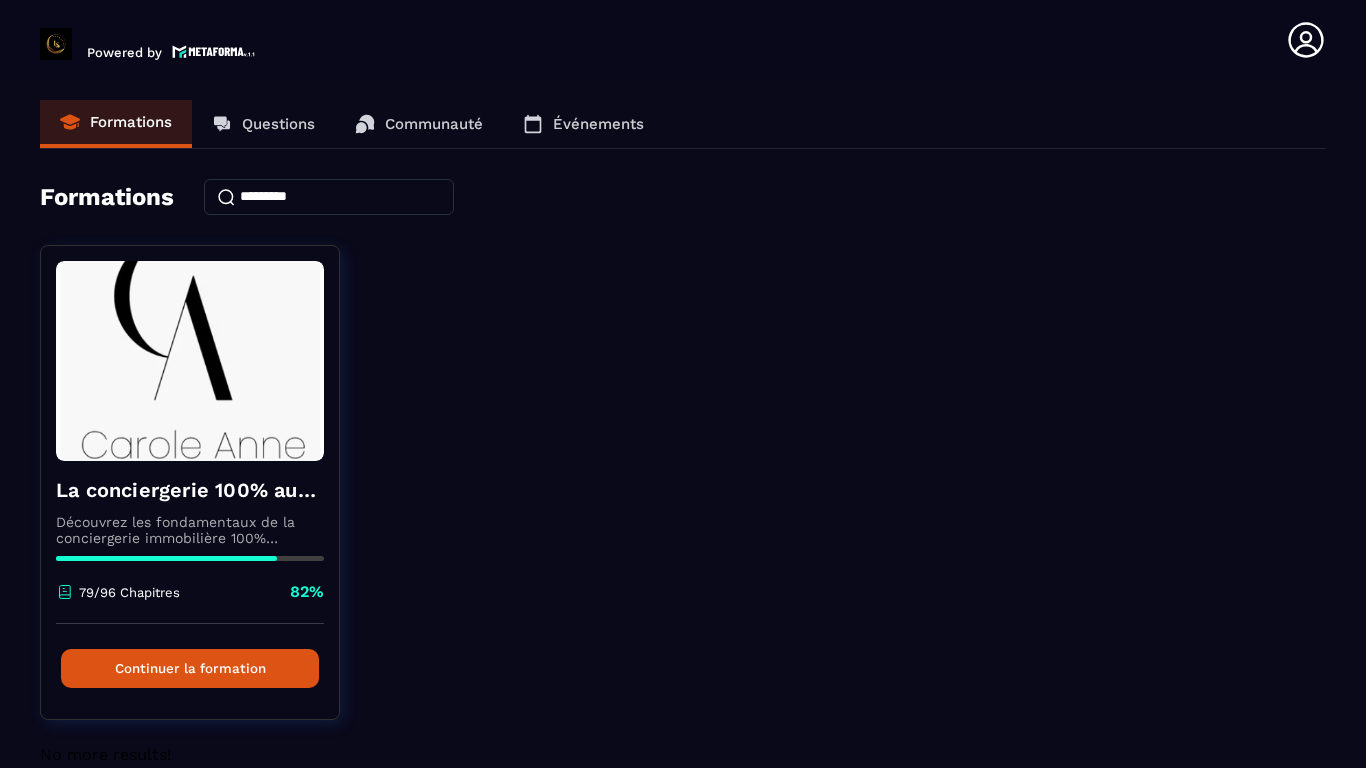 click on "Formations" at bounding box center (131, 122) 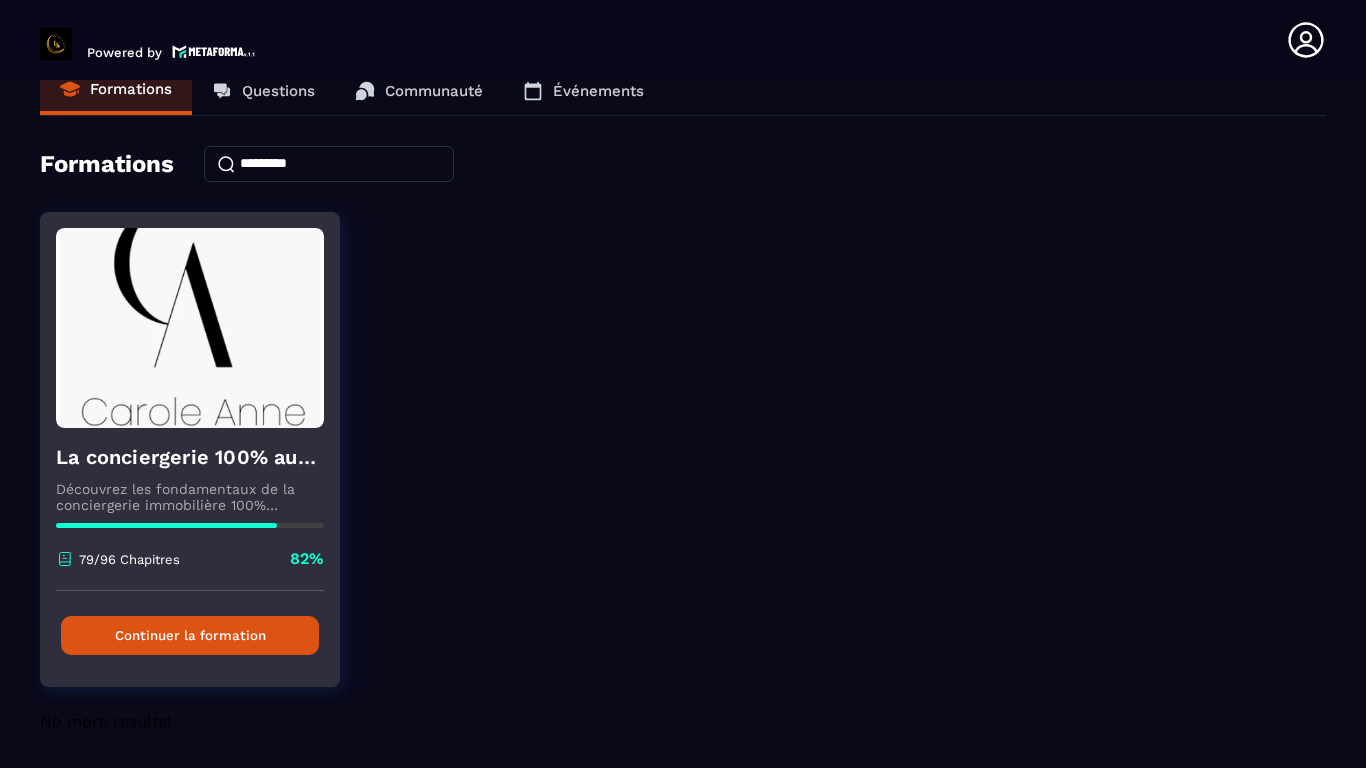 click on "Continuer la formation" at bounding box center (190, 635) 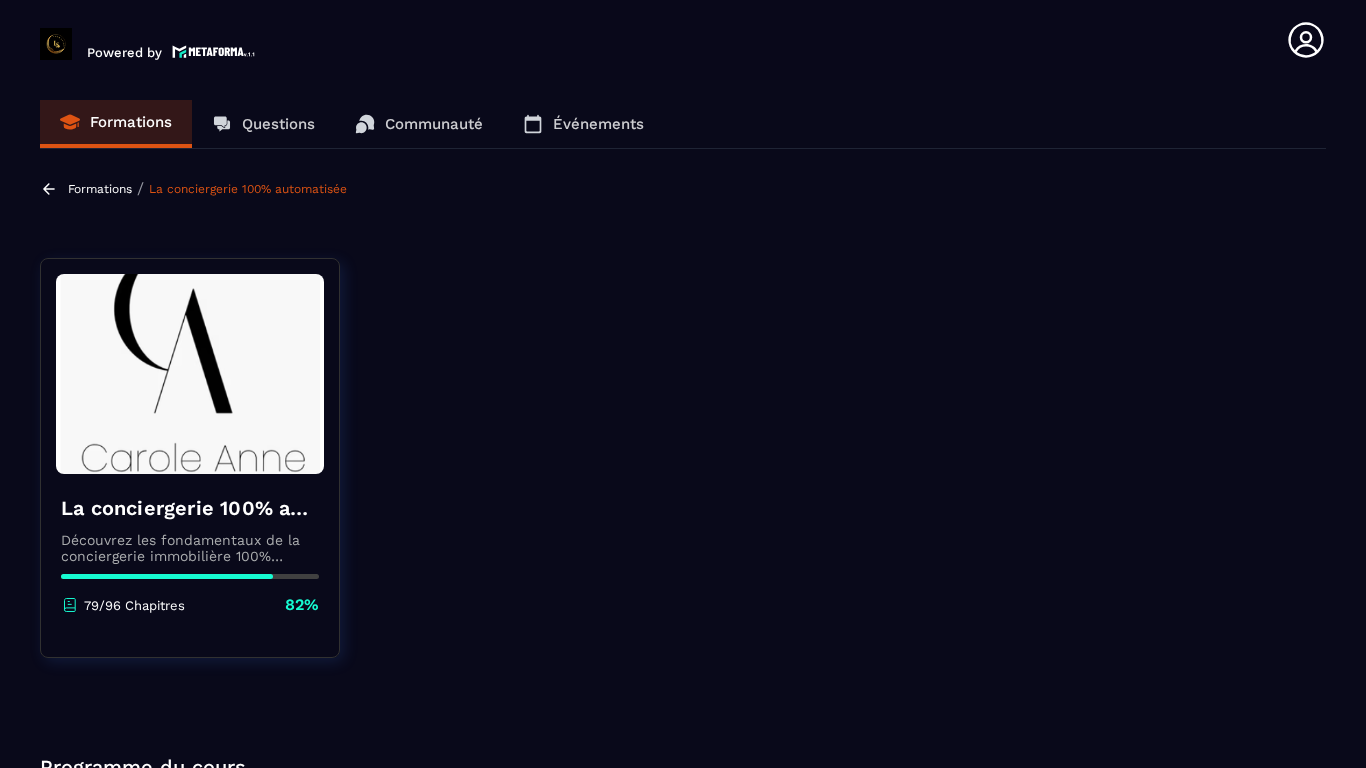 scroll, scrollTop: 500, scrollLeft: 0, axis: vertical 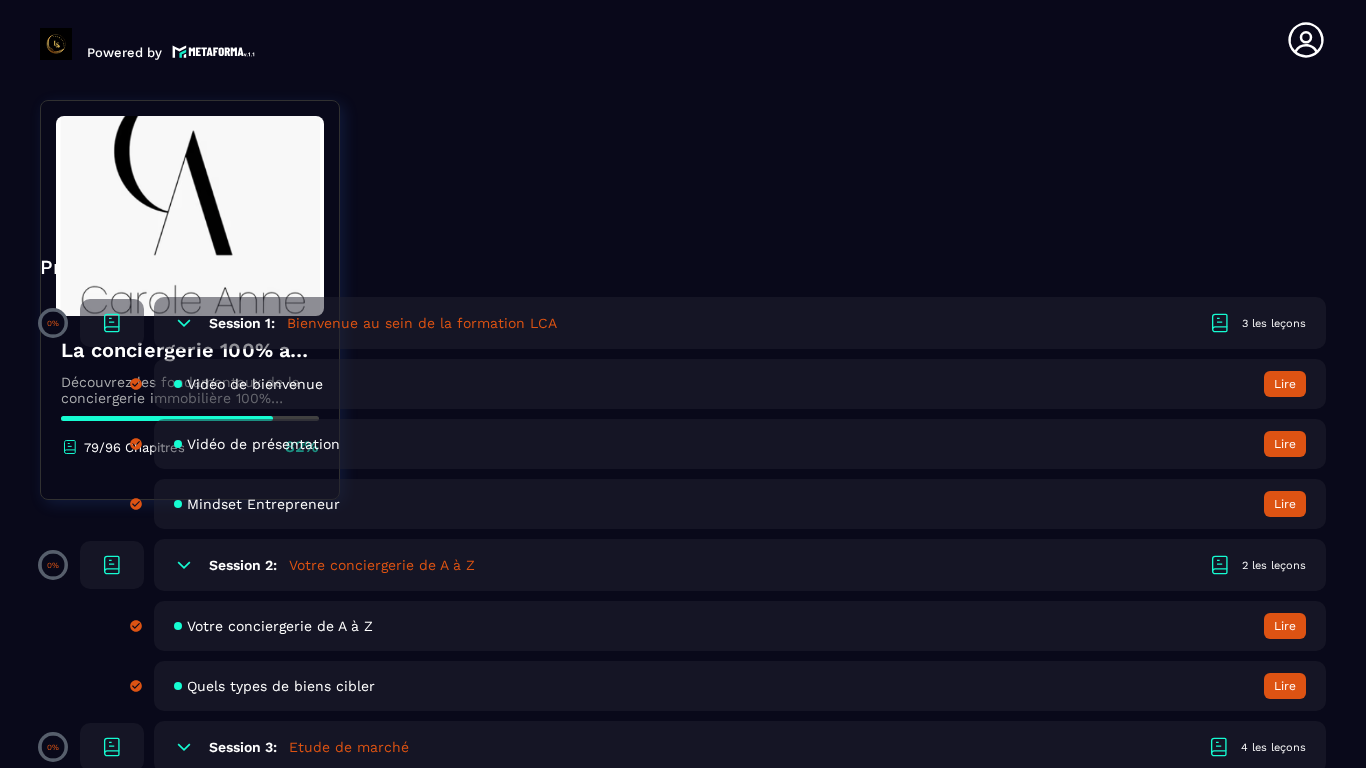 click on "La conciergerie 100% automatisée Découvrez les fondamentaux de la conciergerie immobilière 100% automatisée.
Cette formation est conçue pour vous permettre de lancer et maîtriser votre activité de conciergerie en toute simplicité.
Vous apprendrez :
✅ Les bases essentielles de la conciergerie pour démarrer sereinement.
✅ Les outils incontournables pour gérer vos clients et vos biens de manière efficace.
✅ L'automatisation des tâches répétitives pour gagner un maximum de temps au quotidien.
Objectif : Vous fournir toutes les clés pour créer une activité rentable et automatisée, tout en gardant du temps pour vous. 79/96 Chapitres 82%  Programme du cours 0% Session 1:  Bienvenue au sein de la formation LCA 3 les leçons Vidéo de bienvenue Lire Vidéo de présentation Lire Mindset Entrepreneur Lire 0% Session 2:  Votre conciergerie de A à Z 2 les leçons Votre conciergerie de A à Z Lire Quels types de biens cibler Lire 0% Session 3:  Etude de marché 4 les leçons Lire Lire Lire" at bounding box center (683, 3744) 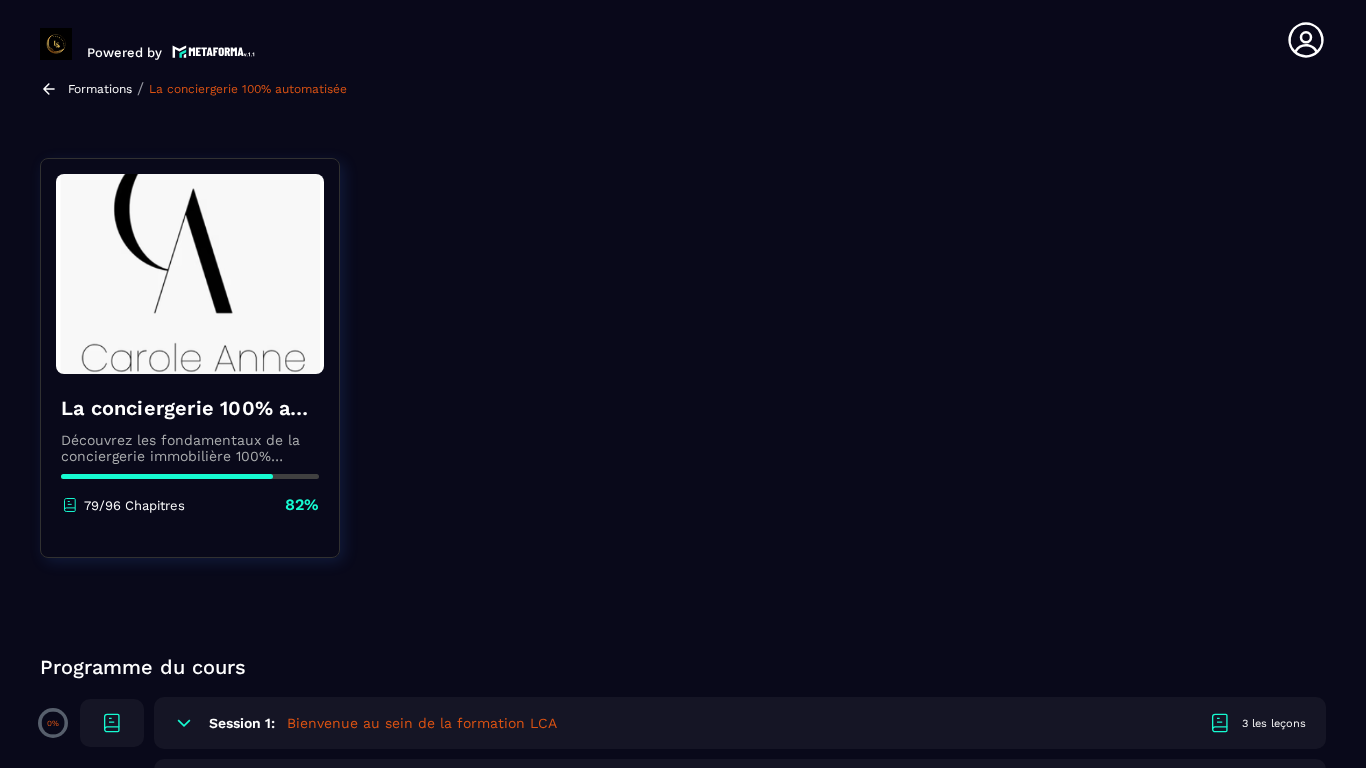 scroll, scrollTop: 0, scrollLeft: 0, axis: both 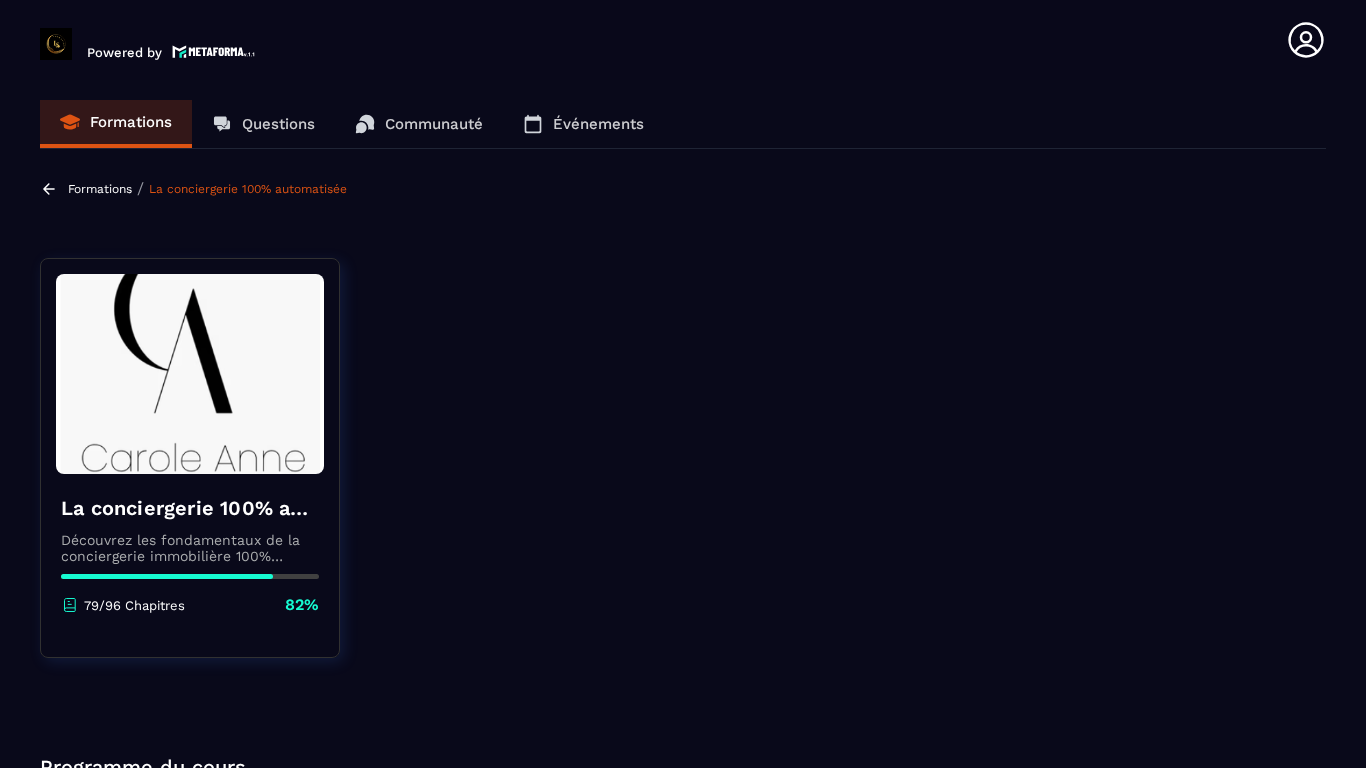 click on "La conciergerie 100% automatisée Découvrez les fondamentaux de la conciergerie immobilière 100% automatisée.
Cette formation est conçue pour vous permettre de lancer et maîtriser votre activité de conciergerie en toute simplicité.
Vous apprendrez :
✅ Les bases essentielles de la conciergerie pour démarrer sereinement.
✅ Les outils incontournables pour gérer vos clients et vos biens de manière efficace.
✅ L'automatisation des tâches répétitives pour gagner un maximum de temps au quotidien.
Objectif : Vous fournir toutes les clés pour créer une activité rentable et automatisée, tout en gardant du temps pour vous. 79/96 Chapitres 82%  Programme du cours 0% Session 1:  Bienvenue au sein de la formation LCA 3 les leçons Vidéo de bienvenue Lire Vidéo de présentation Lire Mindset Entrepreneur Lire 0% Session 2:  Votre conciergerie de A à Z 2 les leçons Votre conciergerie de A à Z Lire Quels types de biens cibler Lire 0% Session 3:  Etude de marché 4 les leçons Lire Lire Lire" at bounding box center [683, 4244] 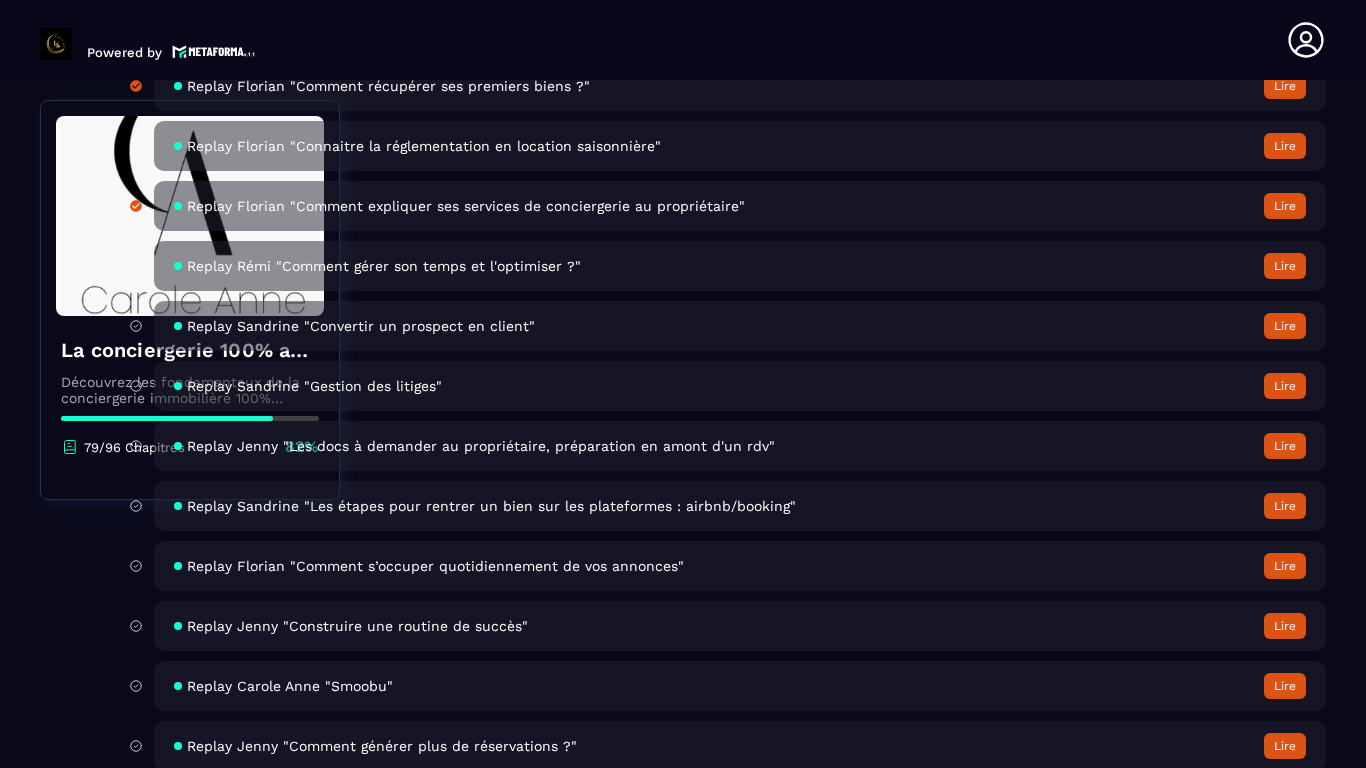 scroll, scrollTop: 7300, scrollLeft: 0, axis: vertical 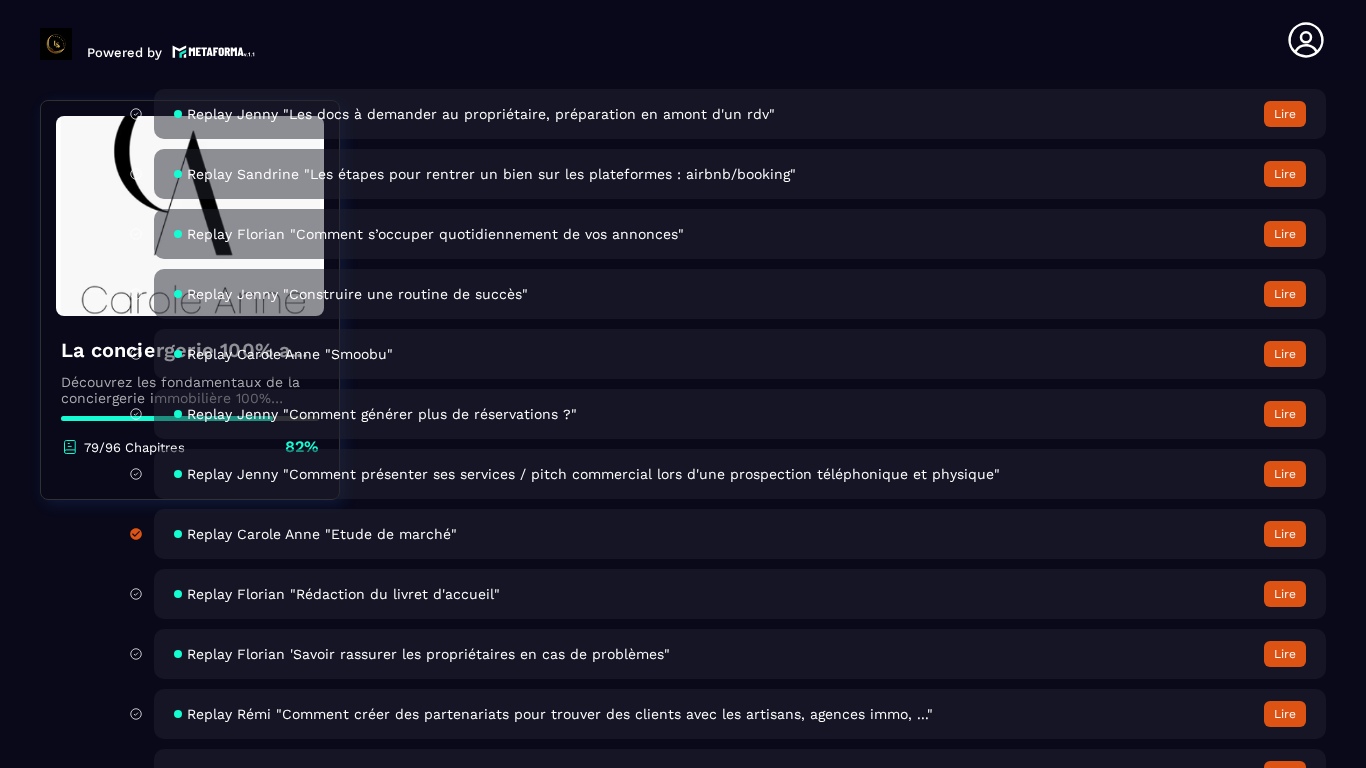 click 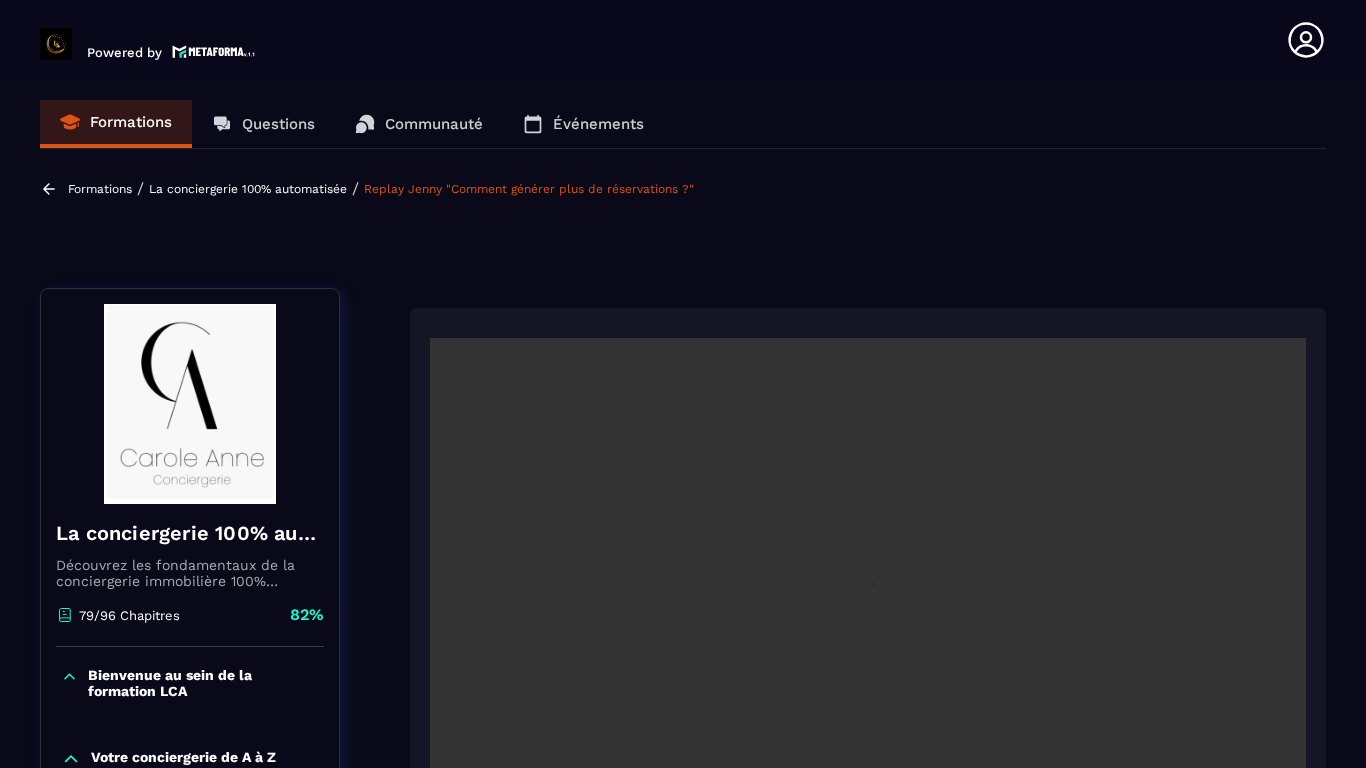 scroll, scrollTop: 100, scrollLeft: 0, axis: vertical 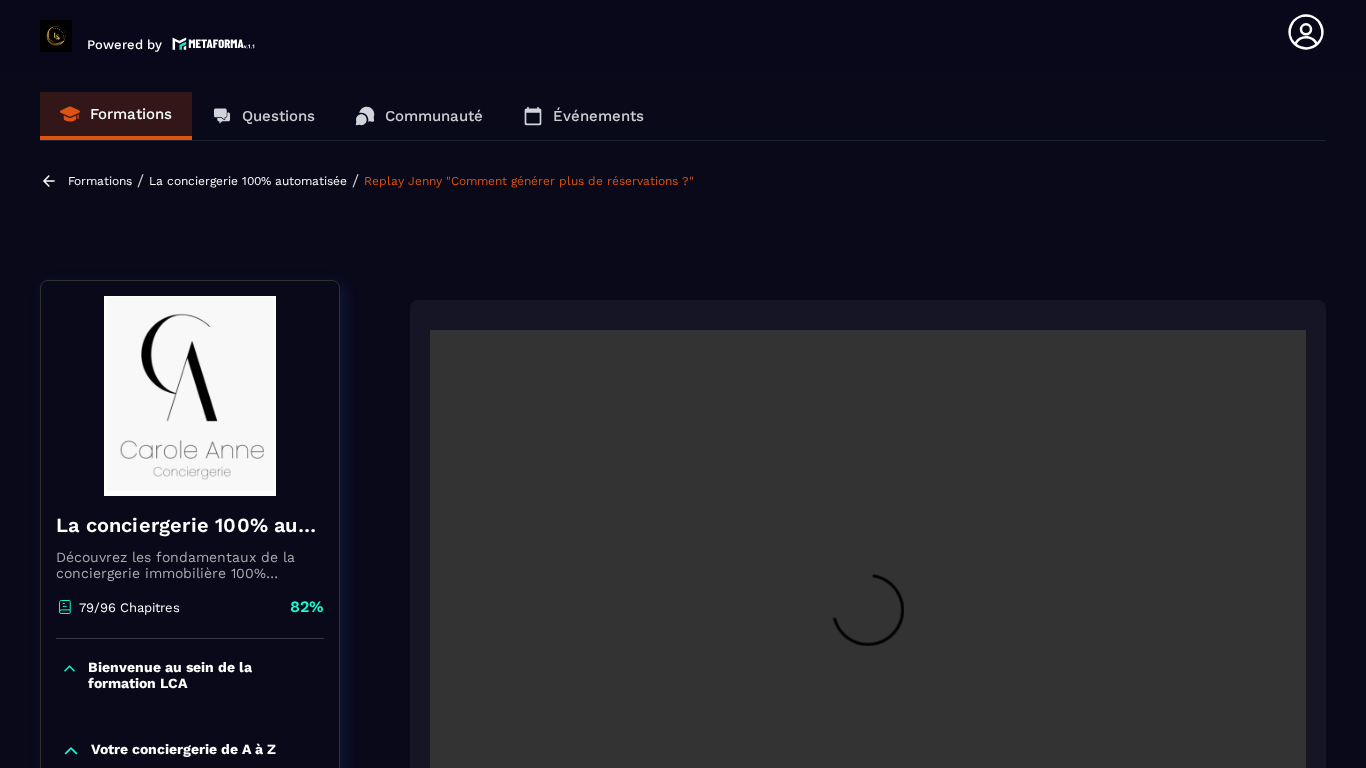 click 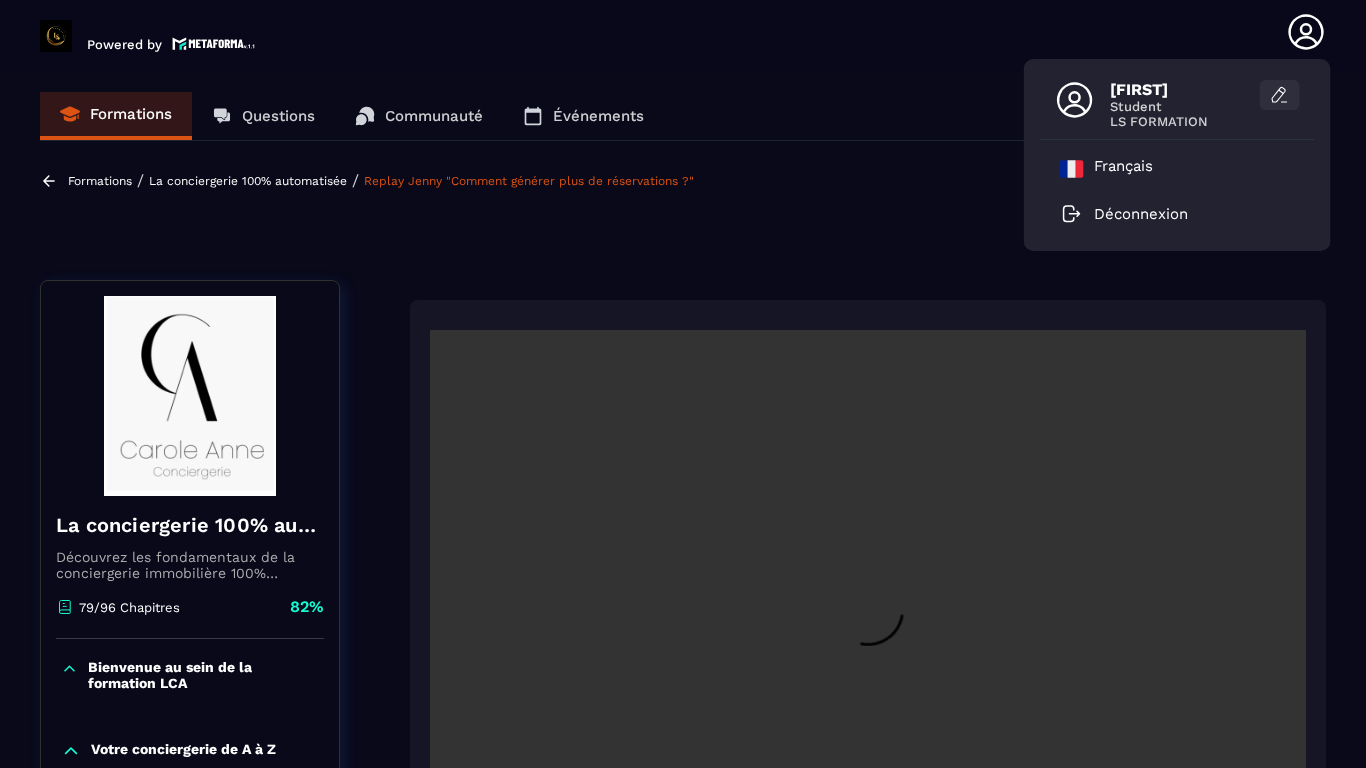 click 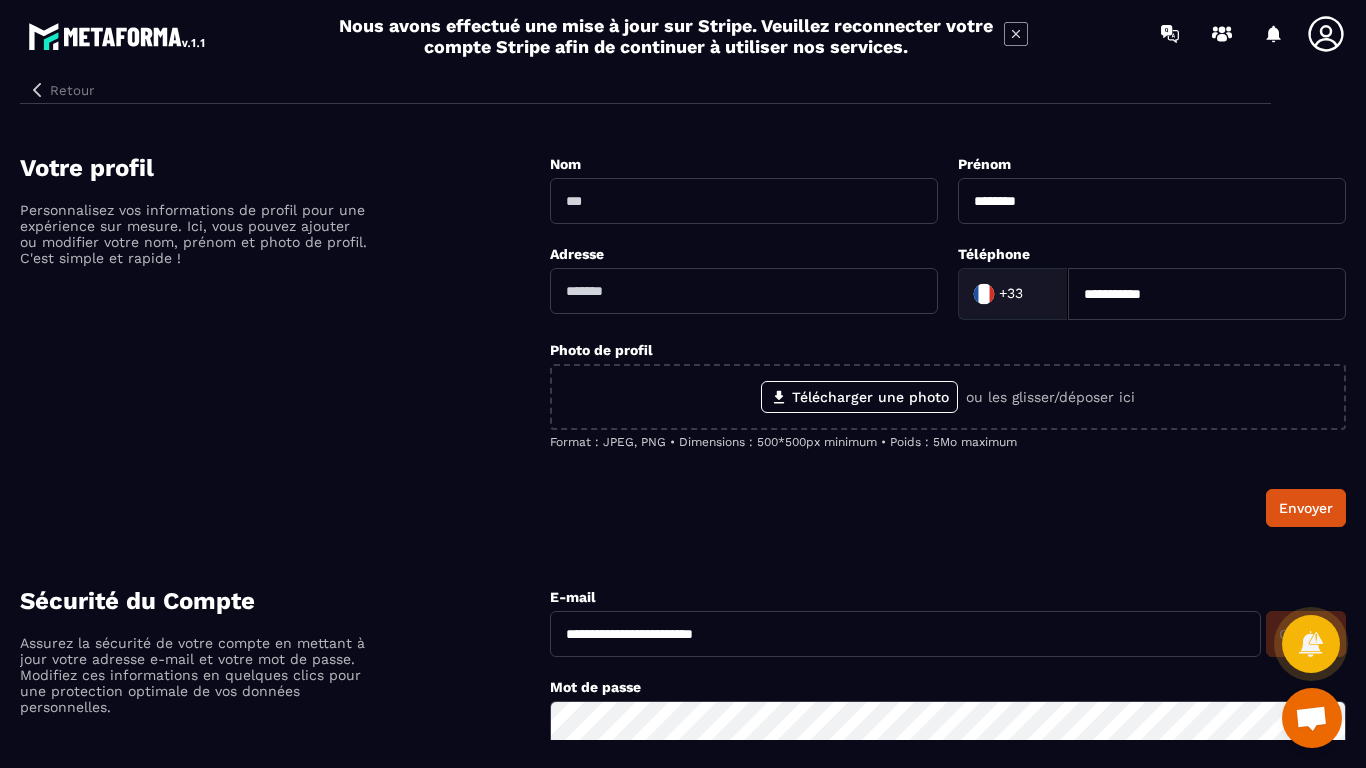 click on "Retour" at bounding box center (61, 90) 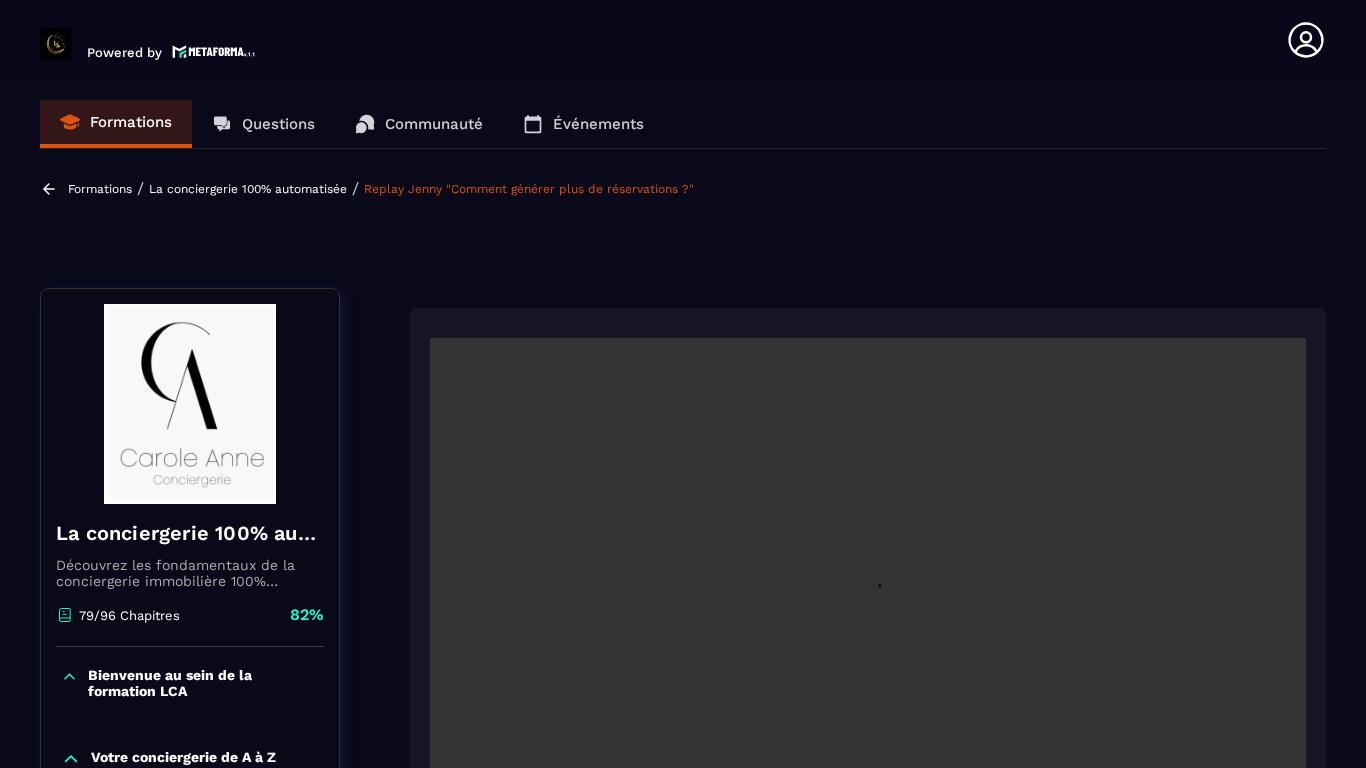 scroll, scrollTop: 8, scrollLeft: 0, axis: vertical 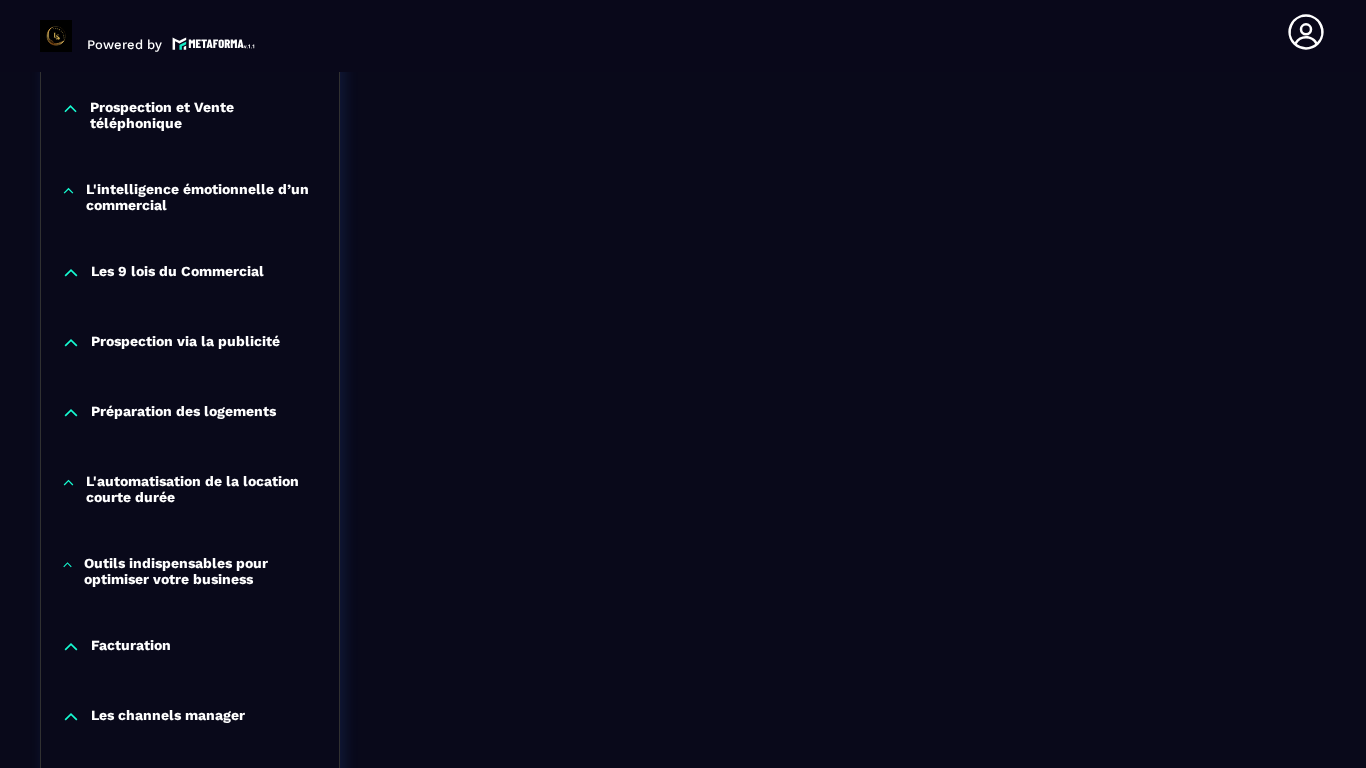 click on "Prospection et Vente téléphonique" at bounding box center (204, 115) 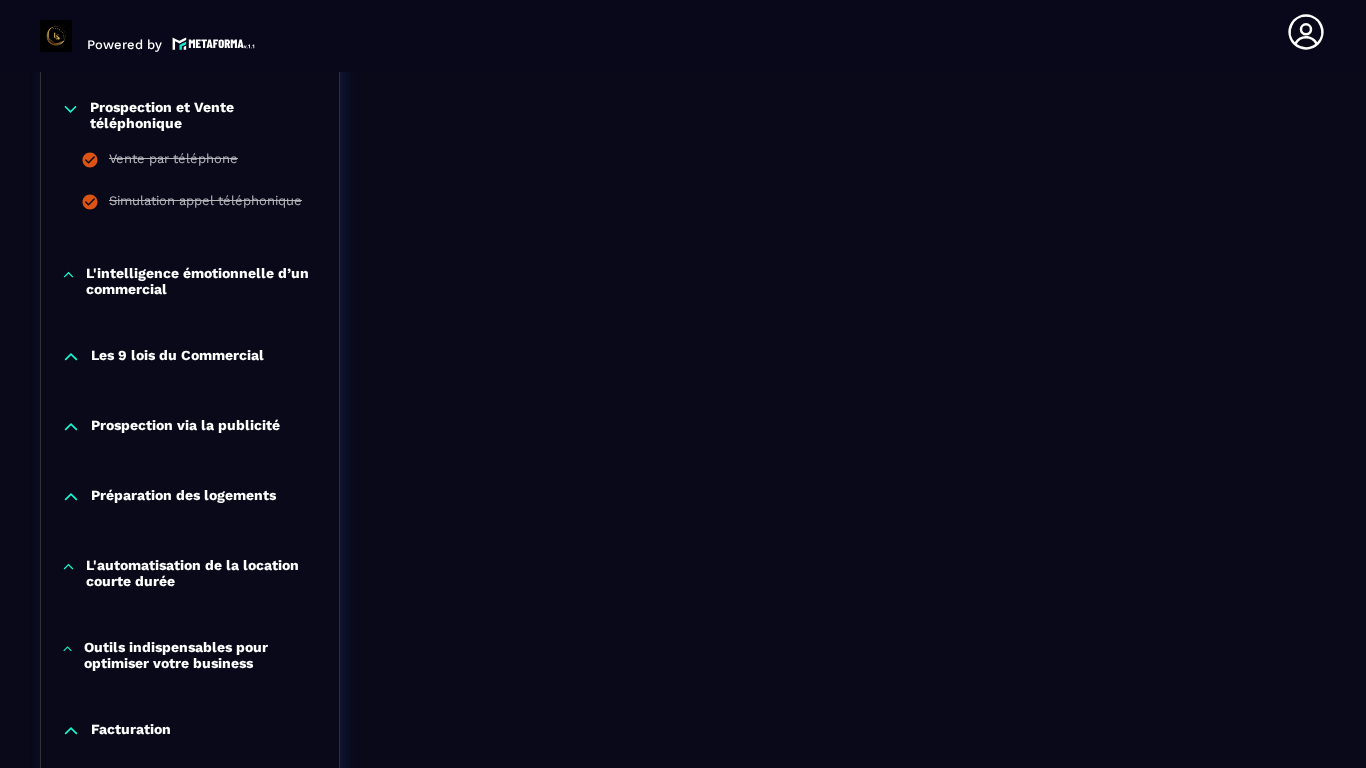 click on "Précédent Compléter et continuer  Poser une question Pas encore de question. À vous de poser la première !" at bounding box center [868, 736] 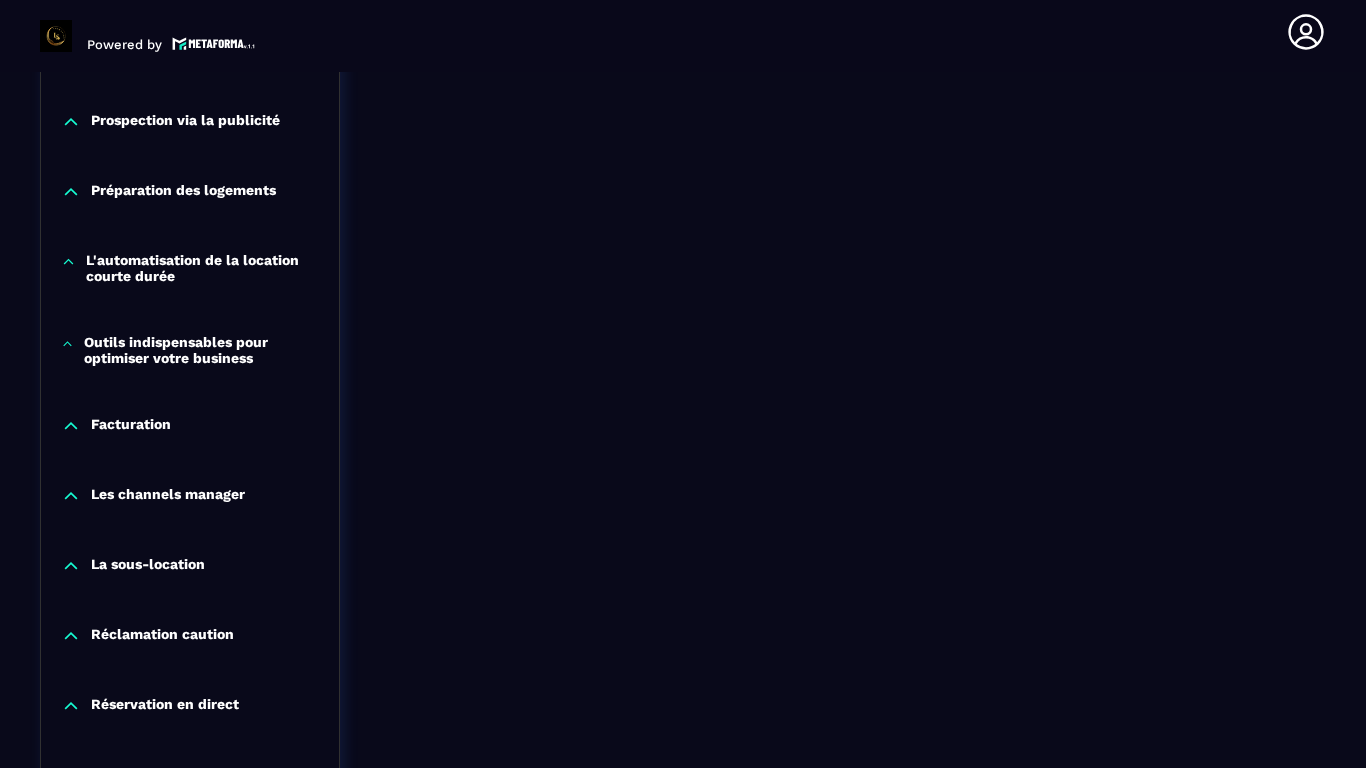 scroll, scrollTop: 1808, scrollLeft: 0, axis: vertical 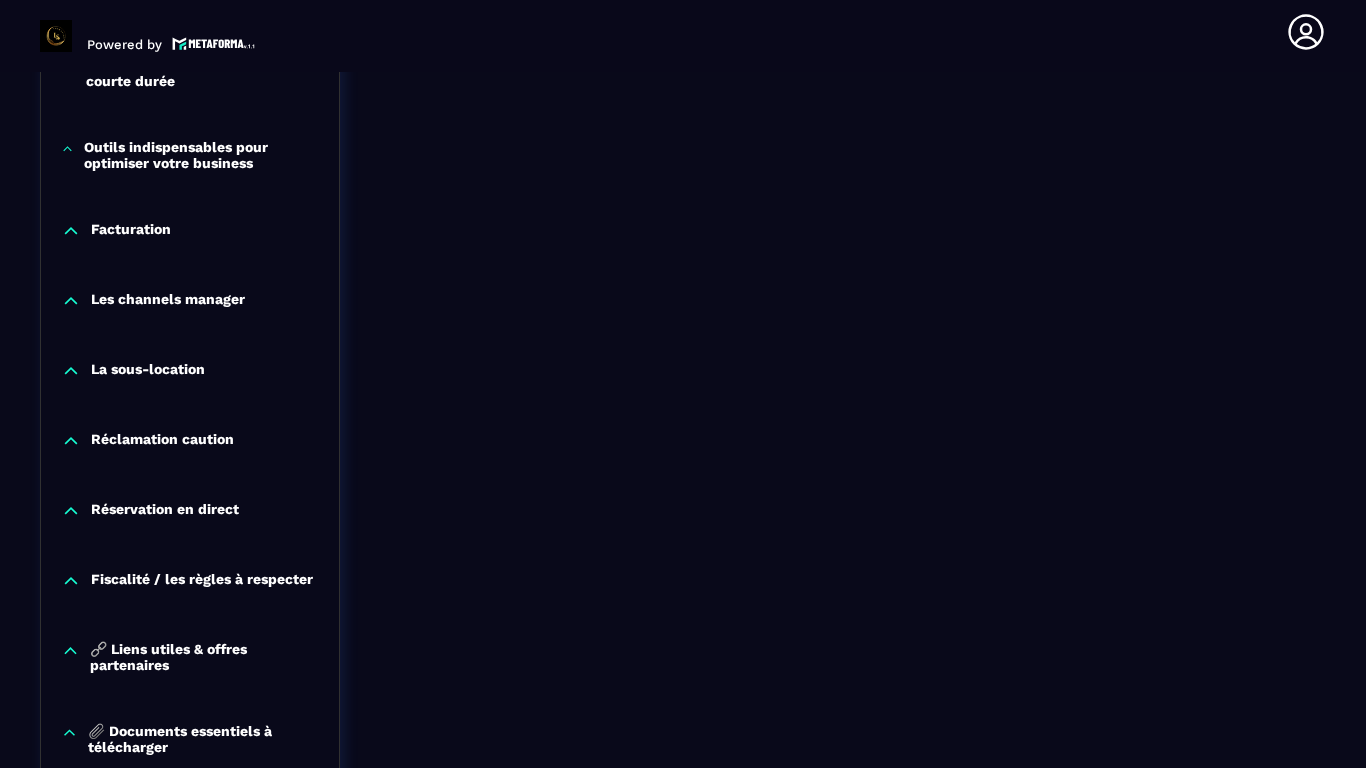 click at bounding box center [56, 36] 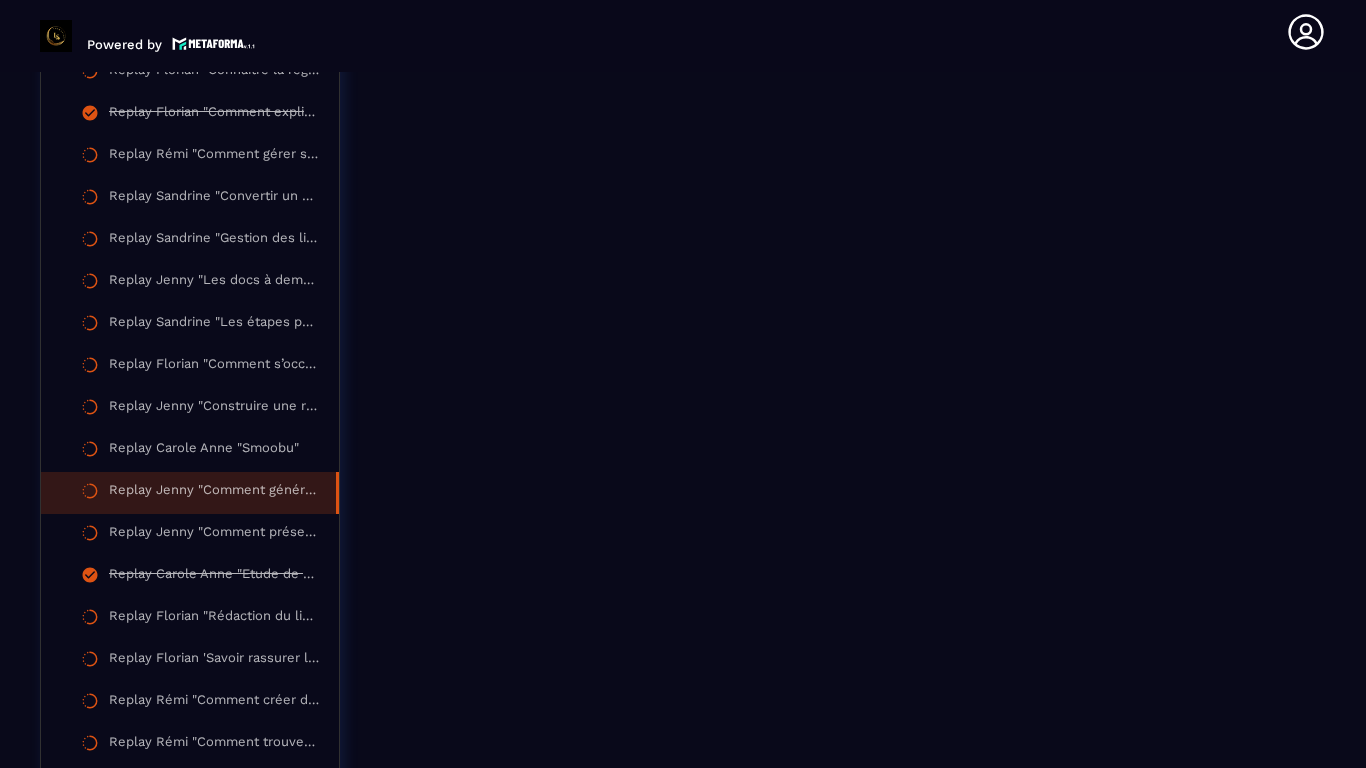 scroll, scrollTop: 3008, scrollLeft: 0, axis: vertical 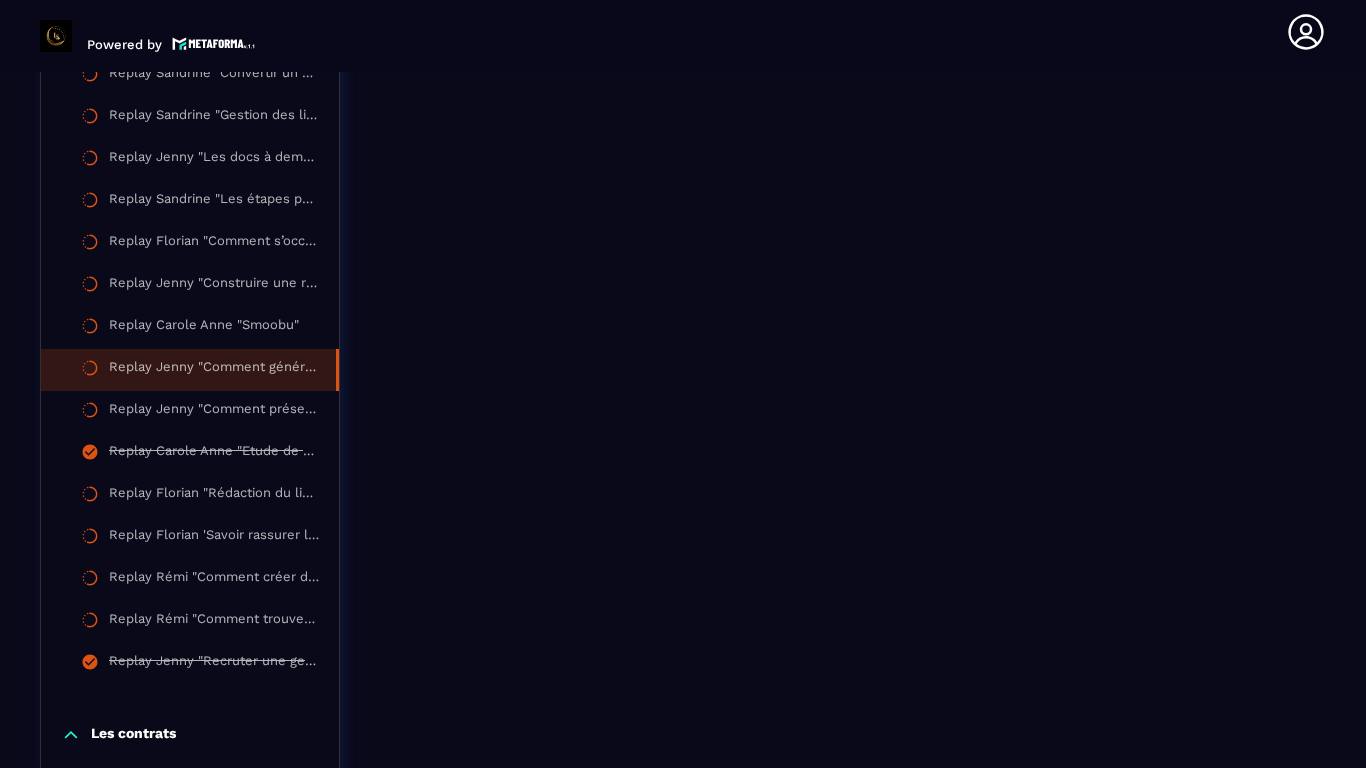 click at bounding box center [214, 43] 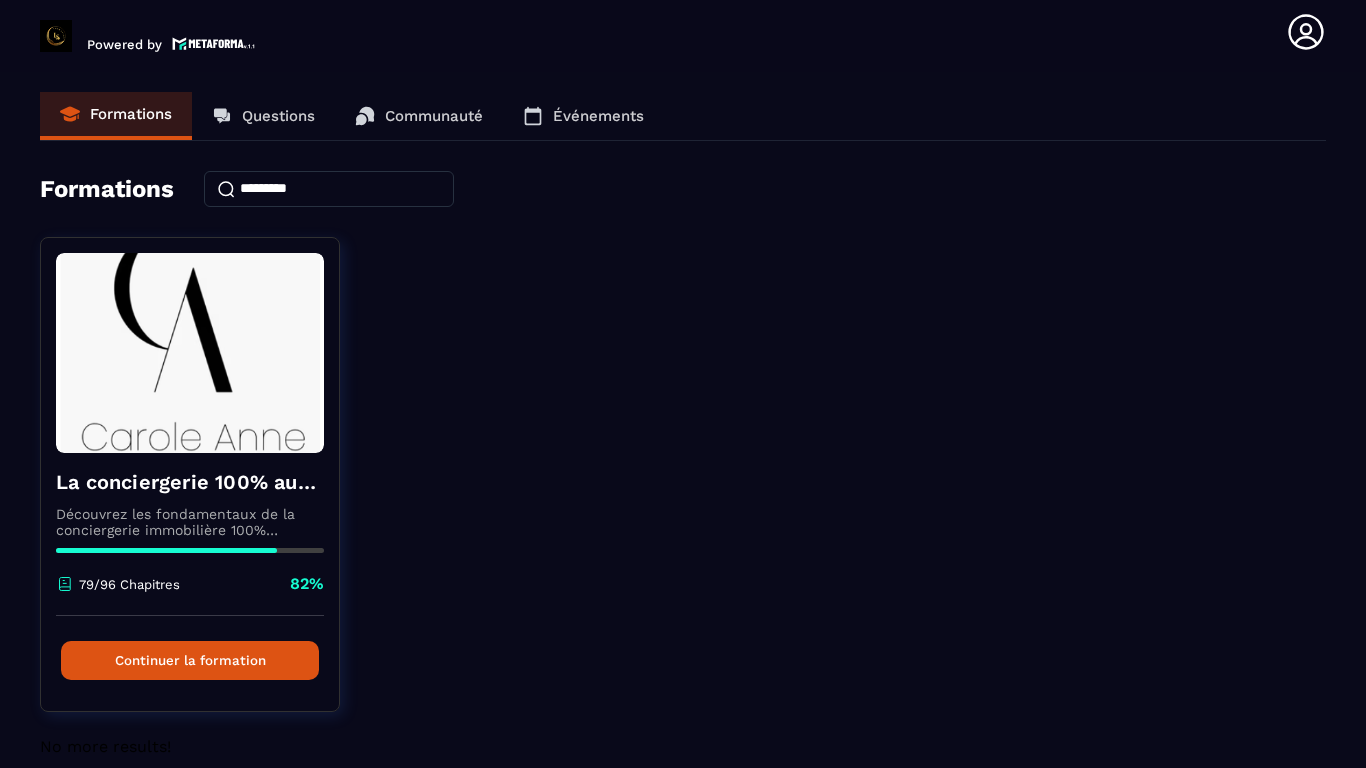click on "No more results!" at bounding box center [683, 759] 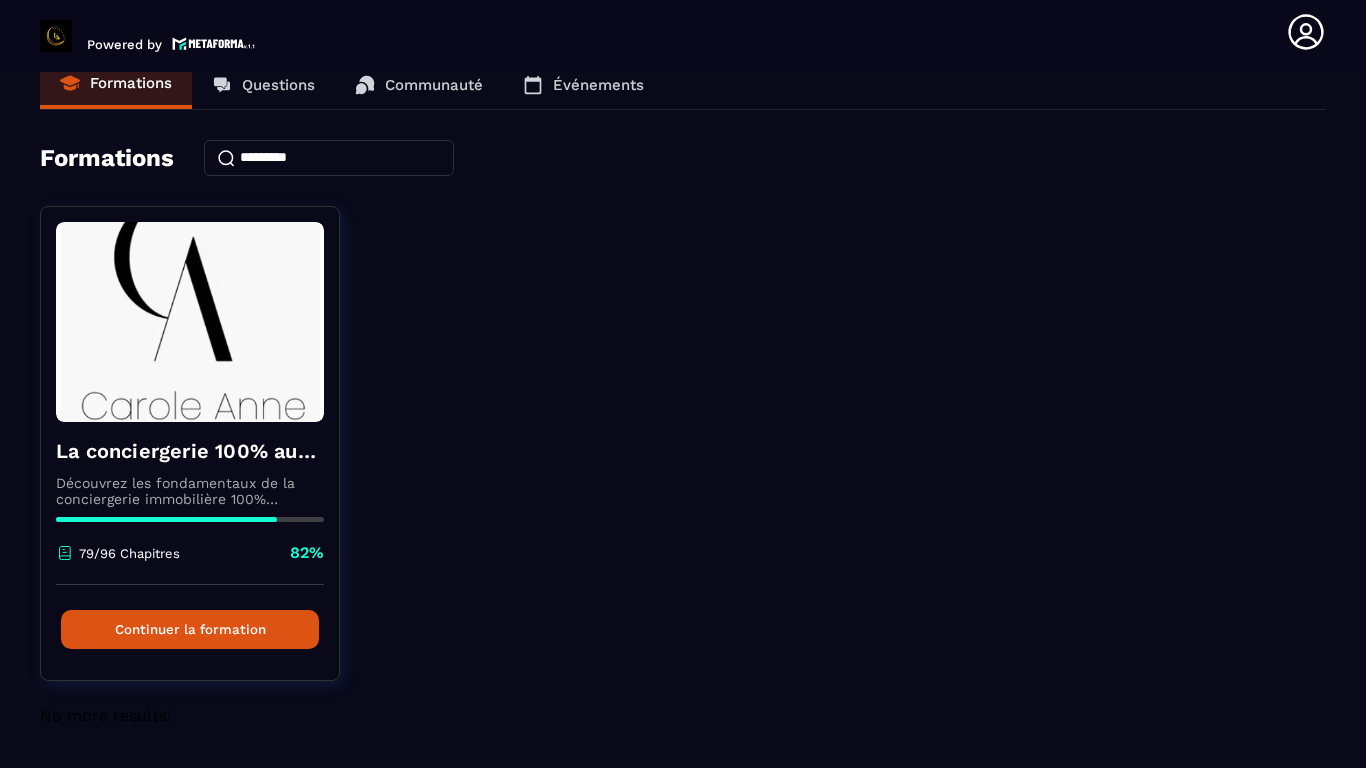 scroll, scrollTop: 34, scrollLeft: 0, axis: vertical 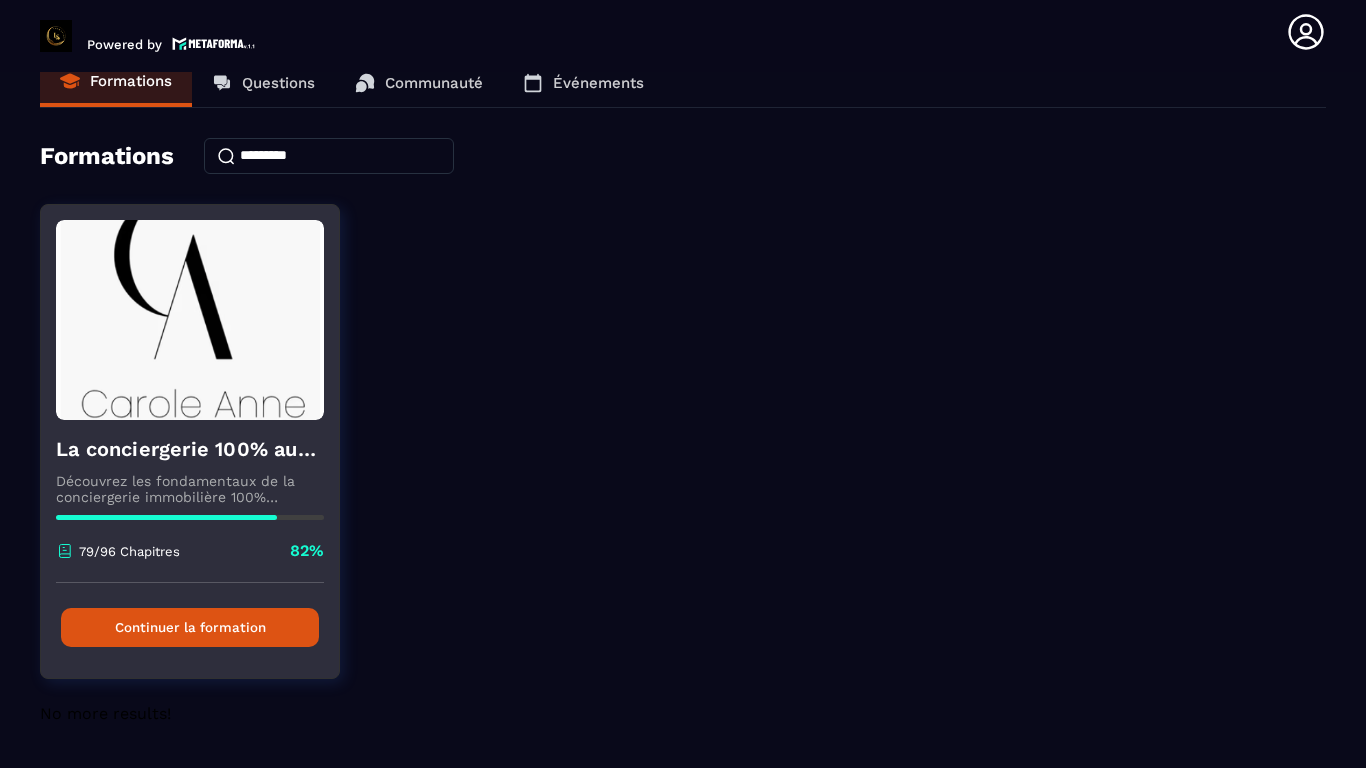 click on "Continuer la formation" at bounding box center [190, 627] 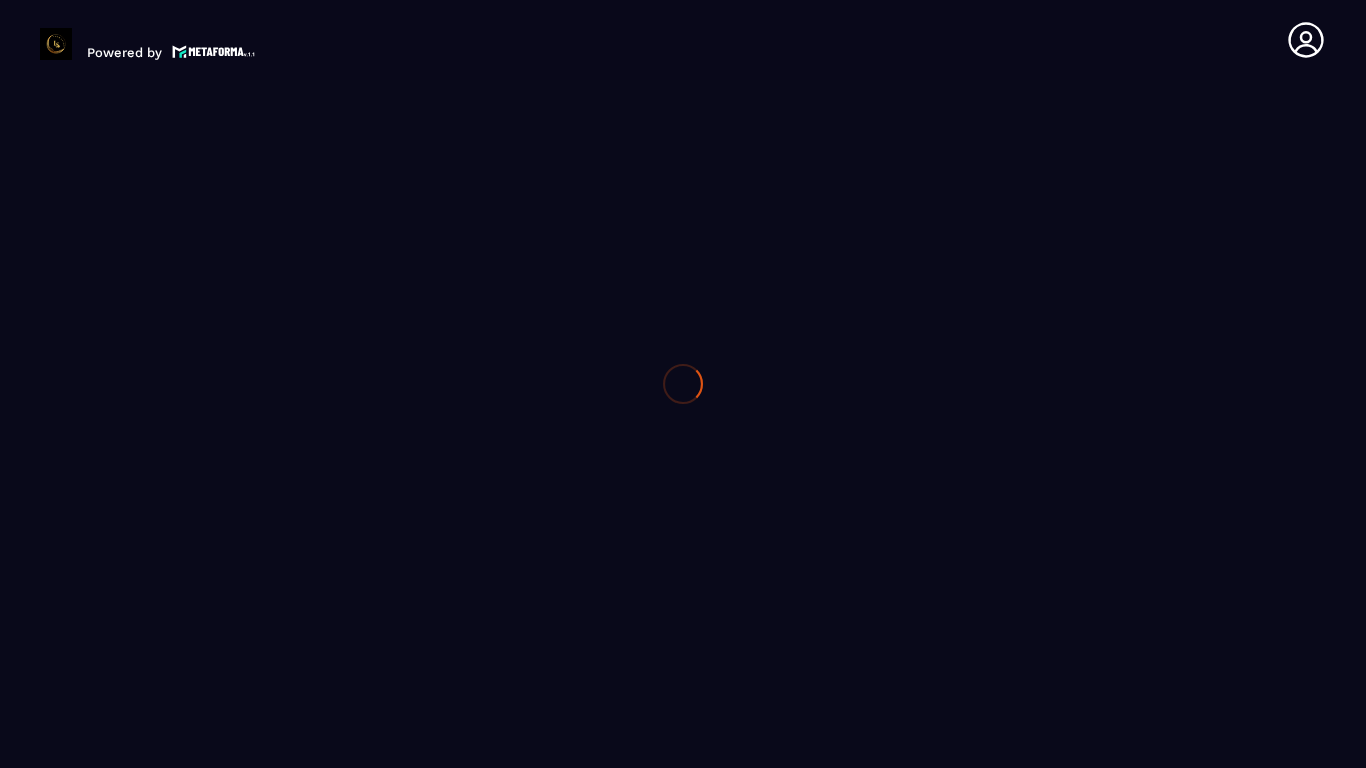 scroll, scrollTop: 0, scrollLeft: 0, axis: both 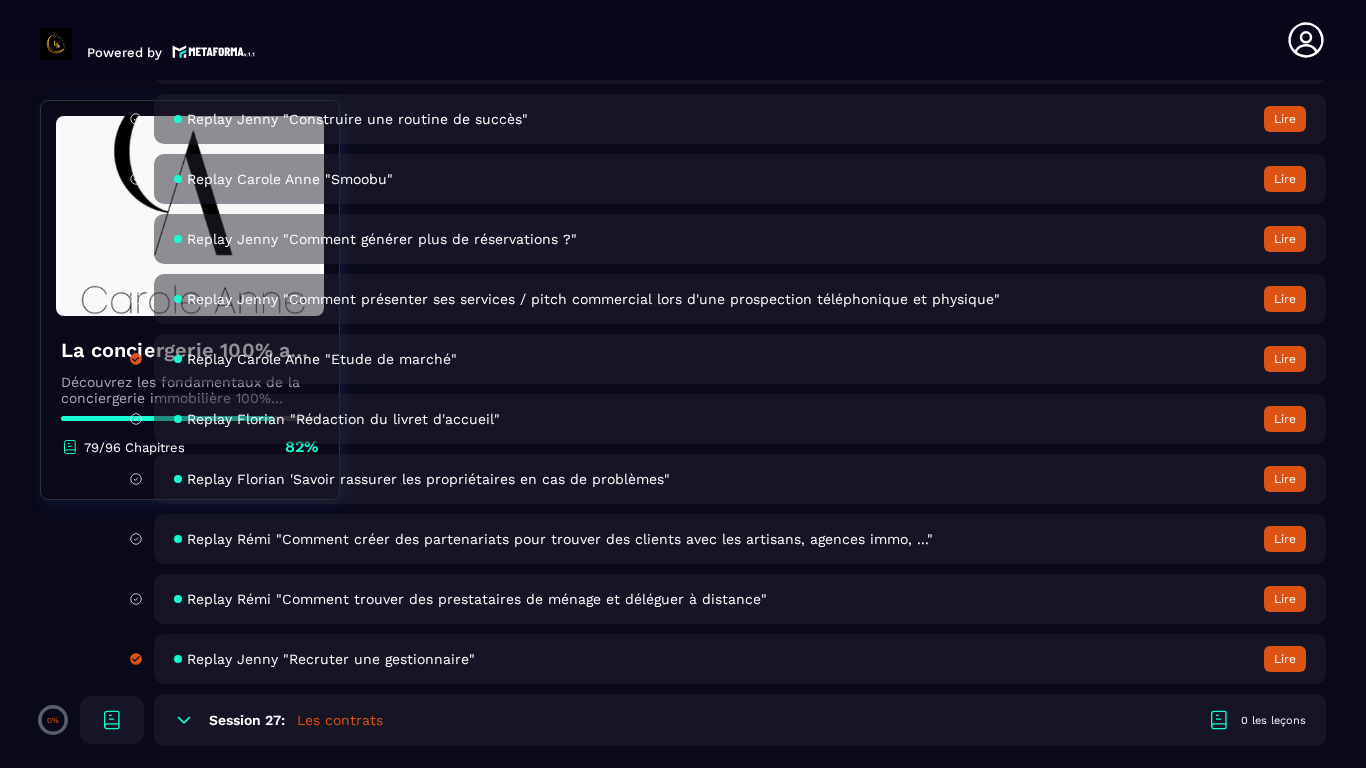 click on "0%" at bounding box center [53, 720] 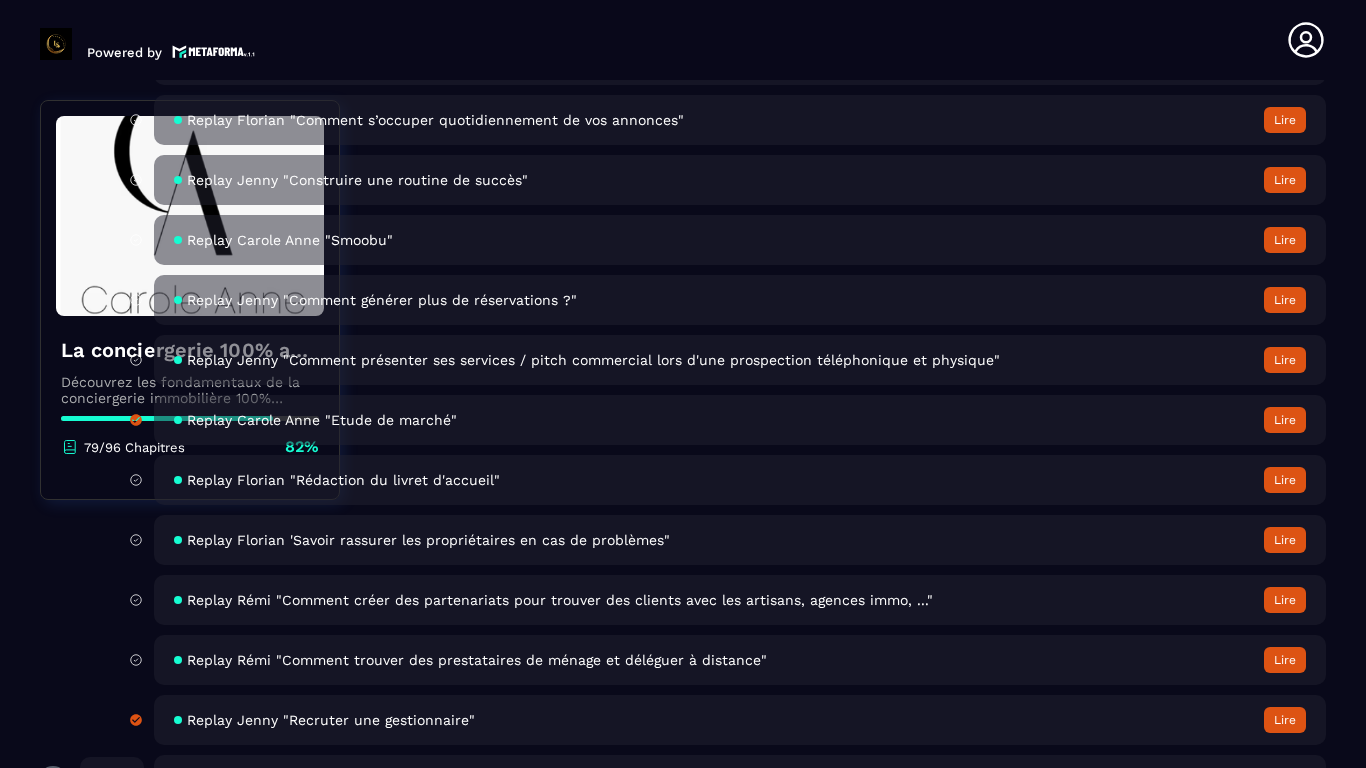 scroll, scrollTop: 7475, scrollLeft: 0, axis: vertical 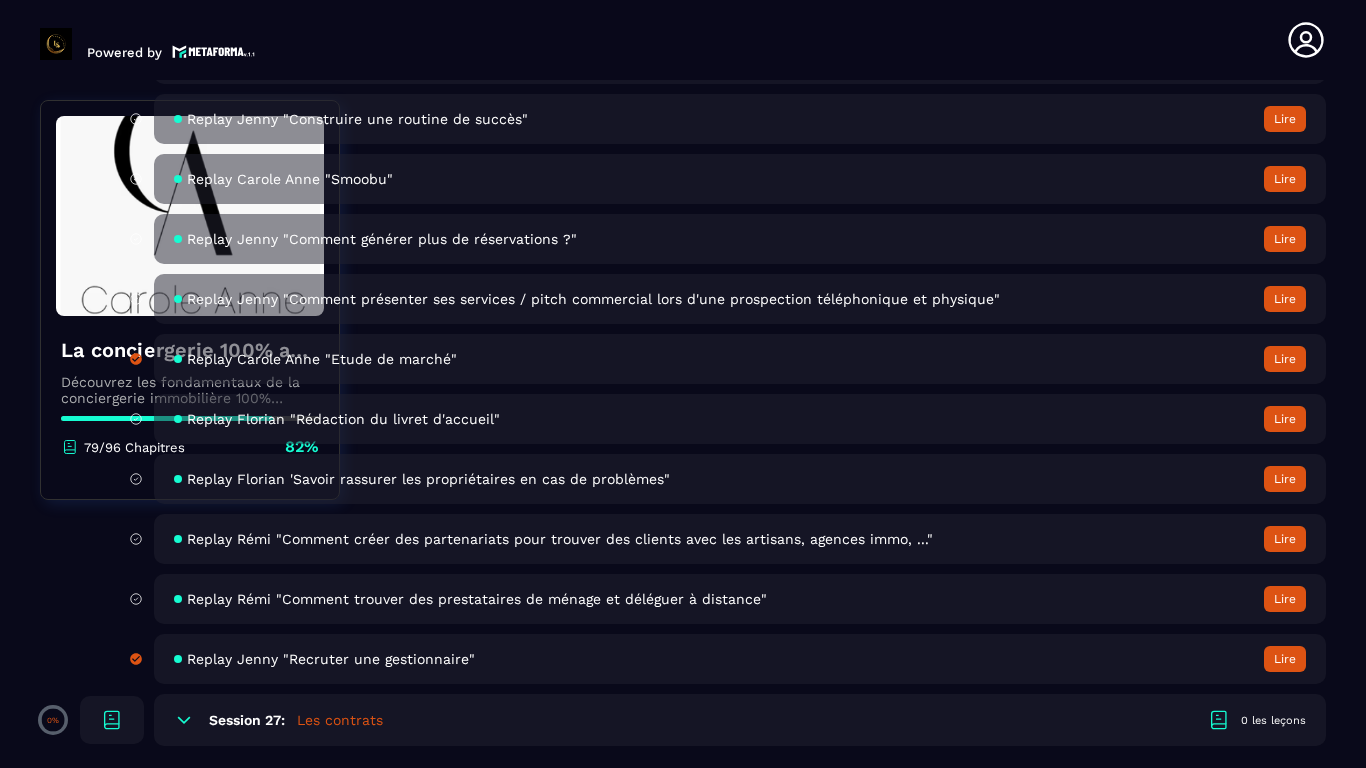 drag, startPoint x: 118, startPoint y: 415, endPoint x: 107, endPoint y: 410, distance: 12.083046 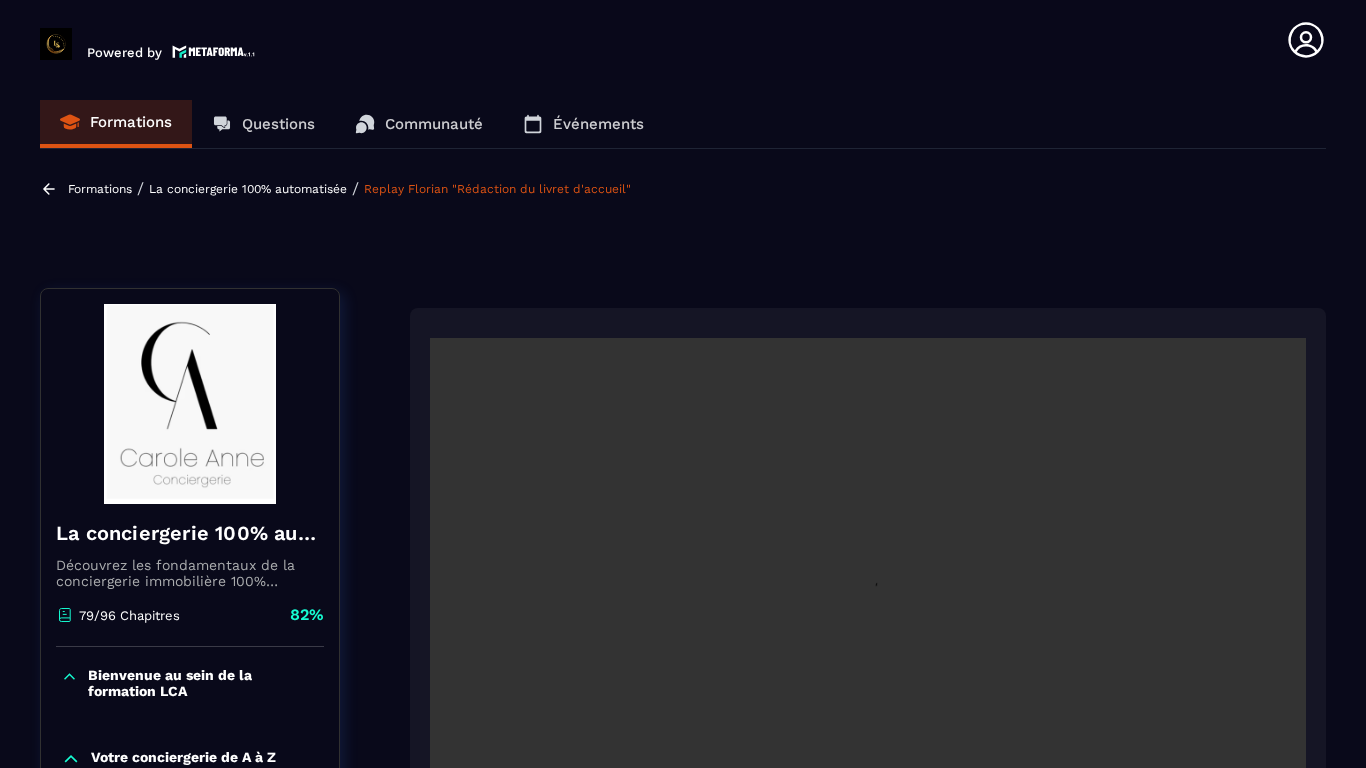 scroll, scrollTop: 8, scrollLeft: 0, axis: vertical 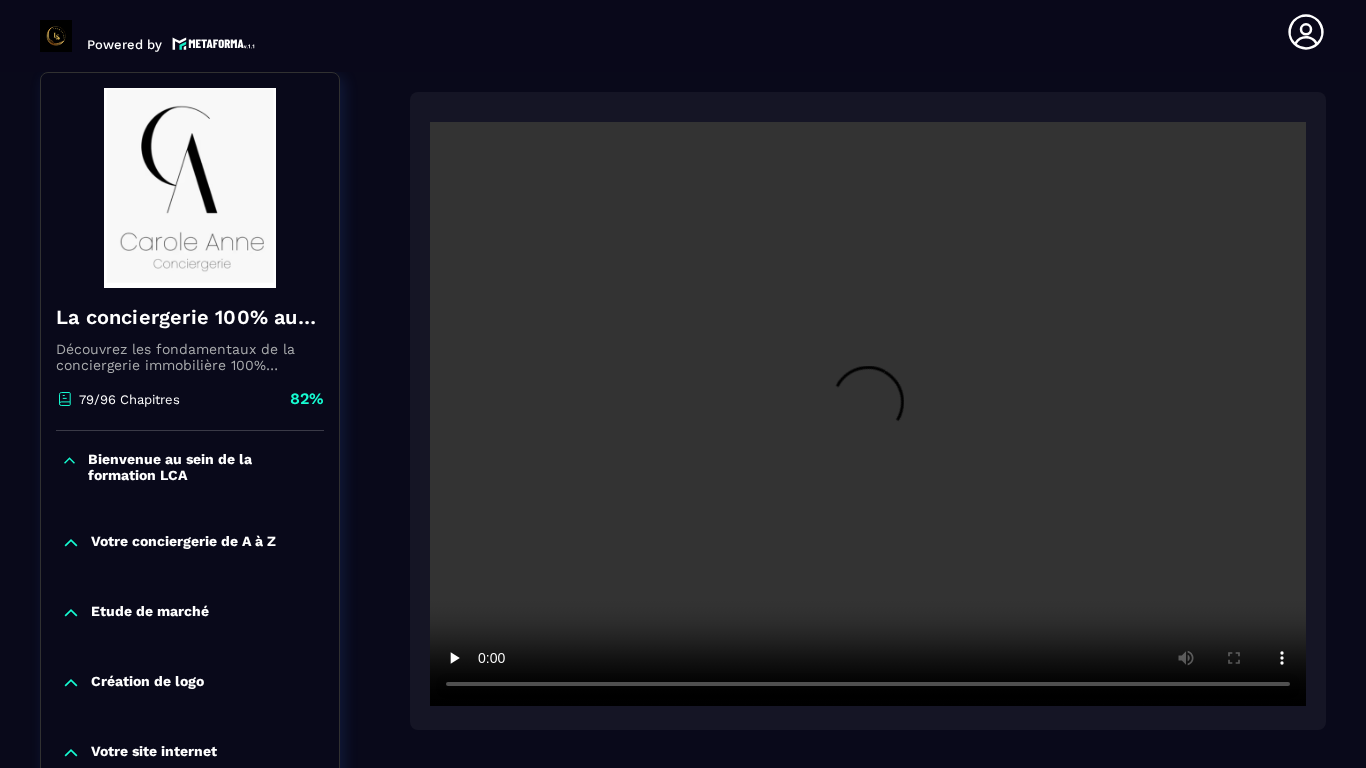 click on "Précédent Compléter et continuer  Poser une question Pas encore de question. À vous de poser la première !" at bounding box center (868, 1794) 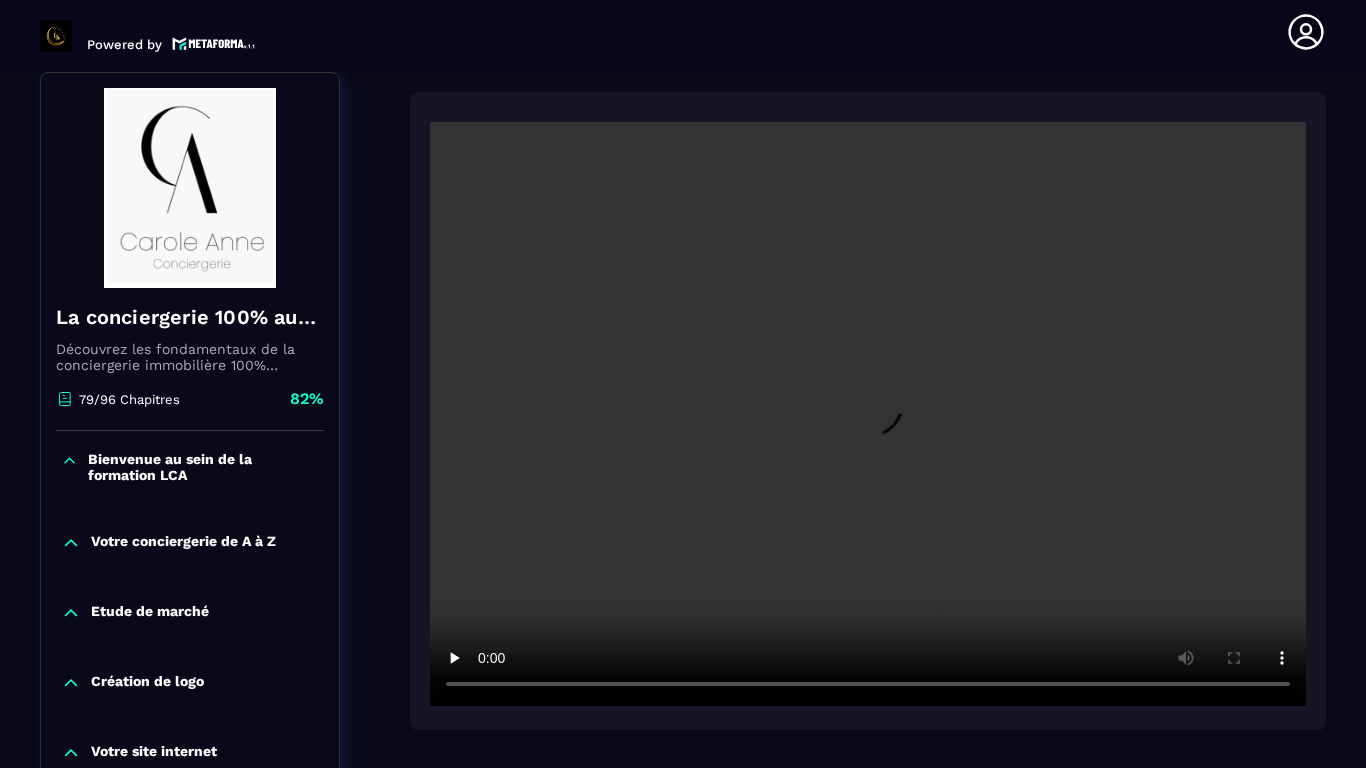 click on "Précédent Compléter et continuer  Poser une question Pas encore de question. À vous de poser la première !" at bounding box center [868, 1794] 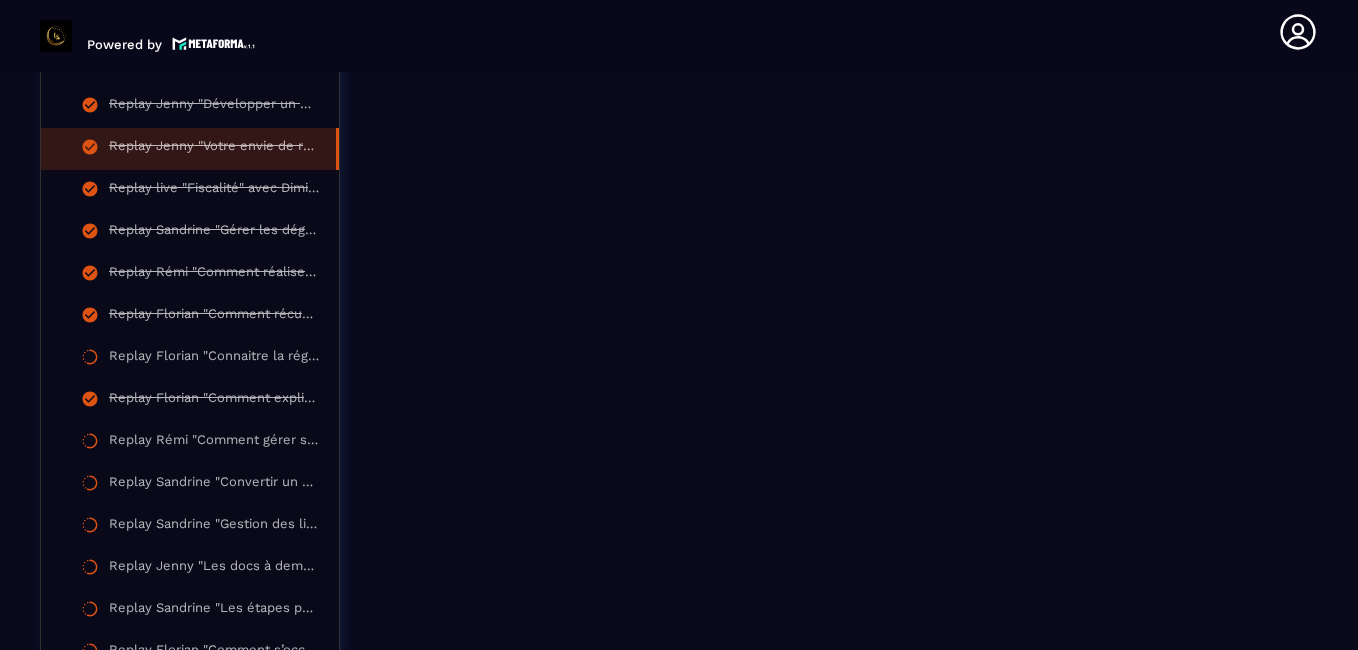 scroll, scrollTop: 2381, scrollLeft: 0, axis: vertical 